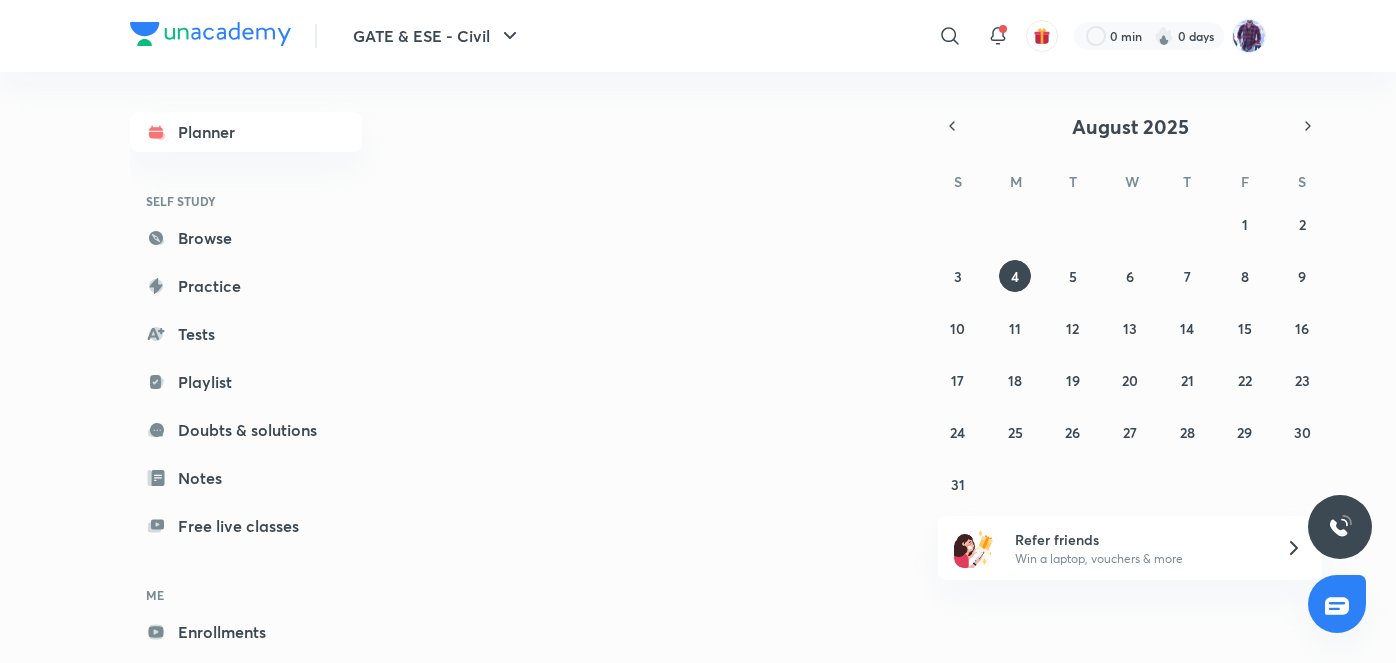 scroll, scrollTop: 0, scrollLeft: 0, axis: both 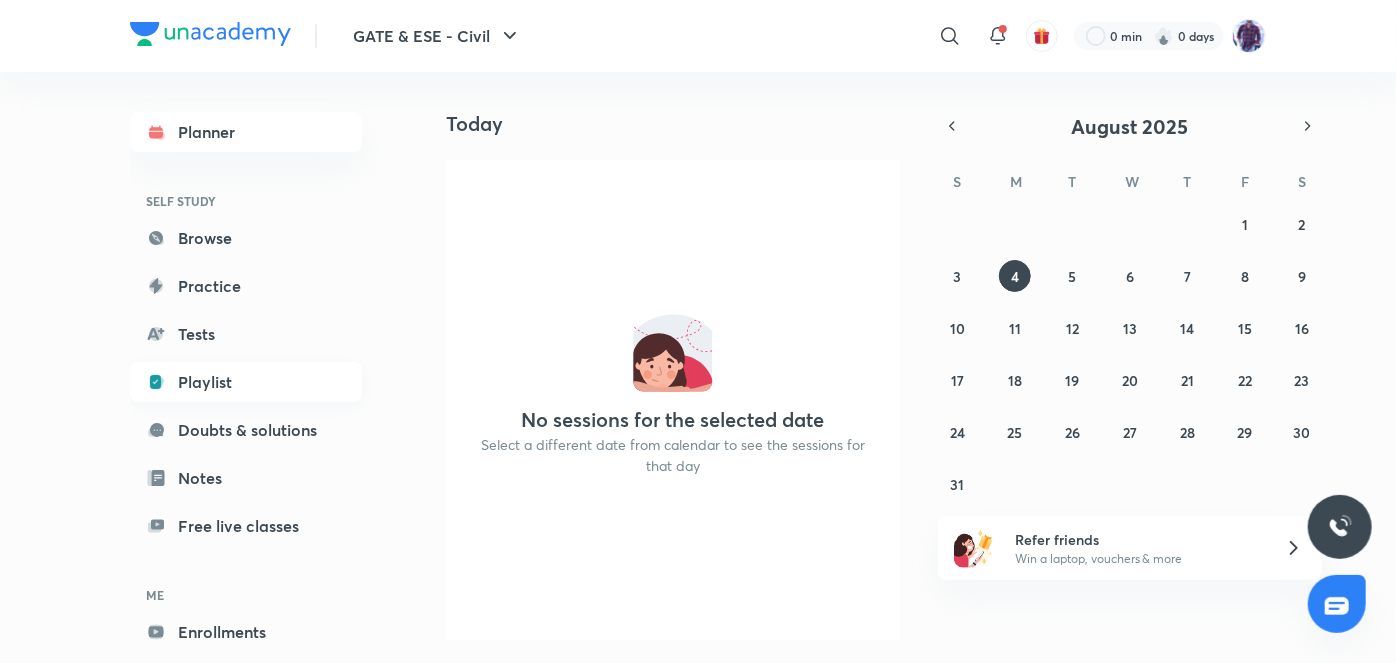 click on "Playlist" at bounding box center [246, 382] 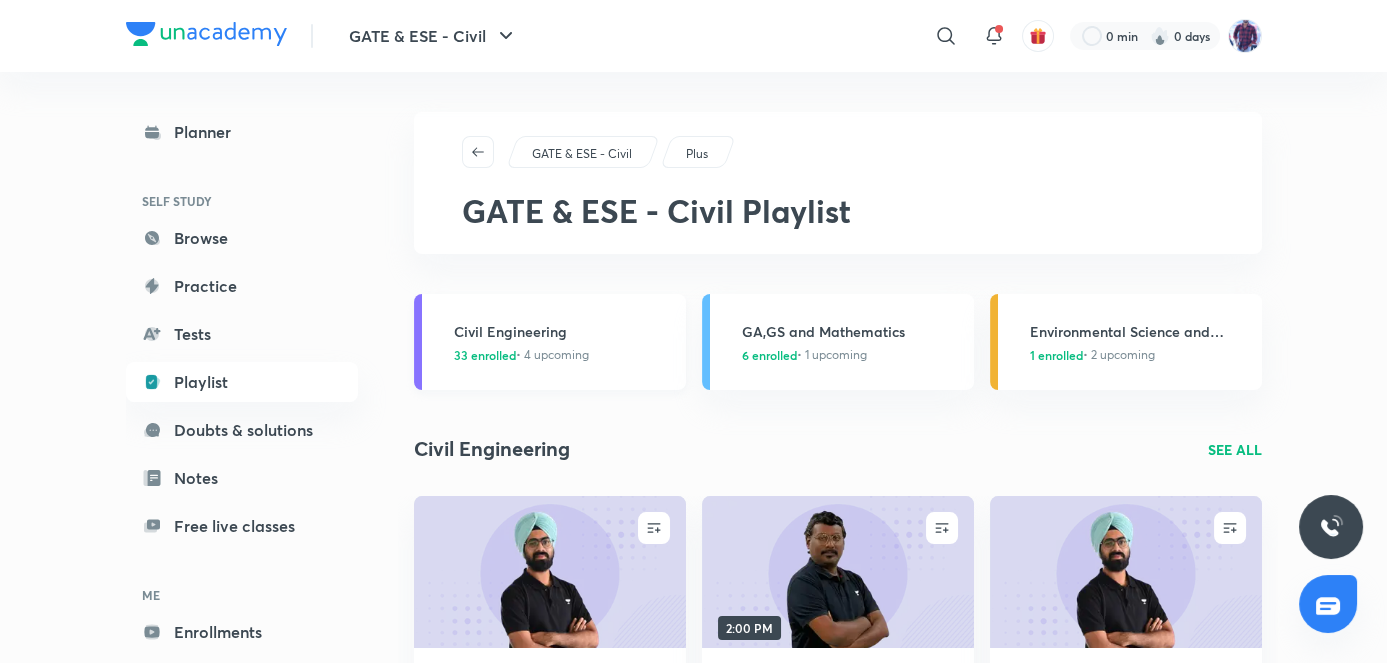 click on "Civil Engineering 33 enrolled  • 4 upcoming" at bounding box center [550, 342] 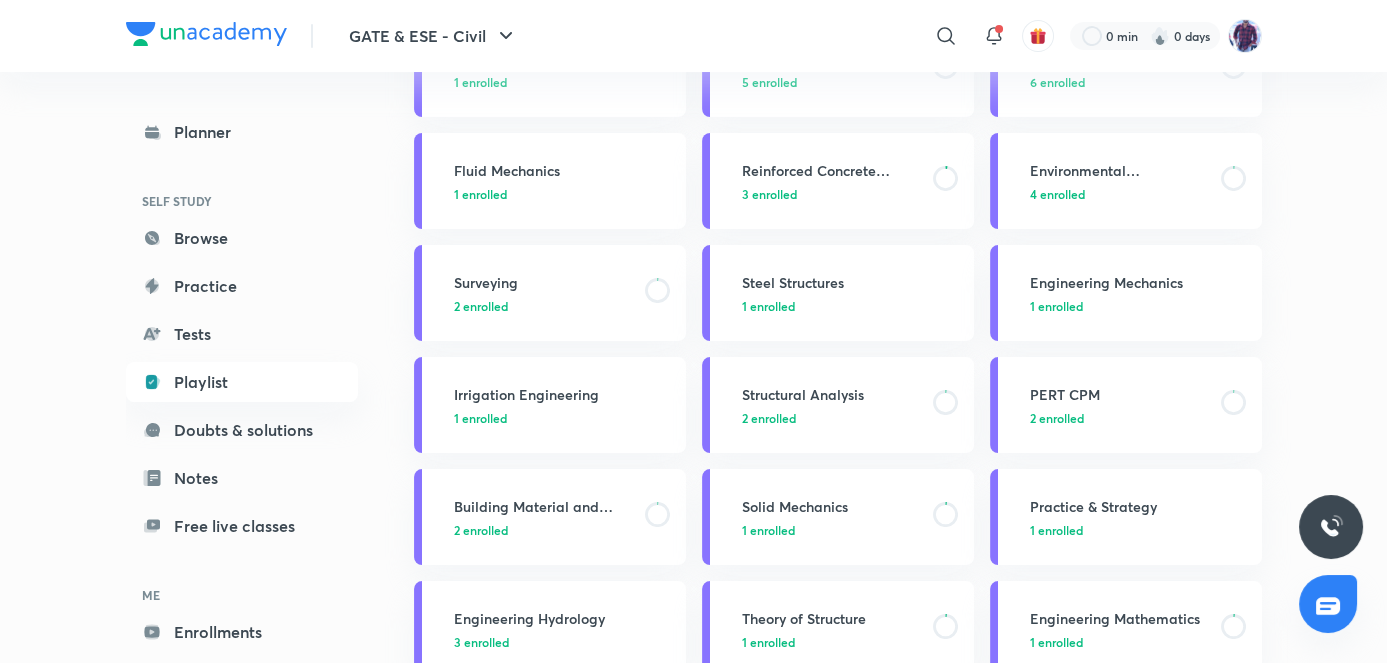 scroll, scrollTop: 272, scrollLeft: 0, axis: vertical 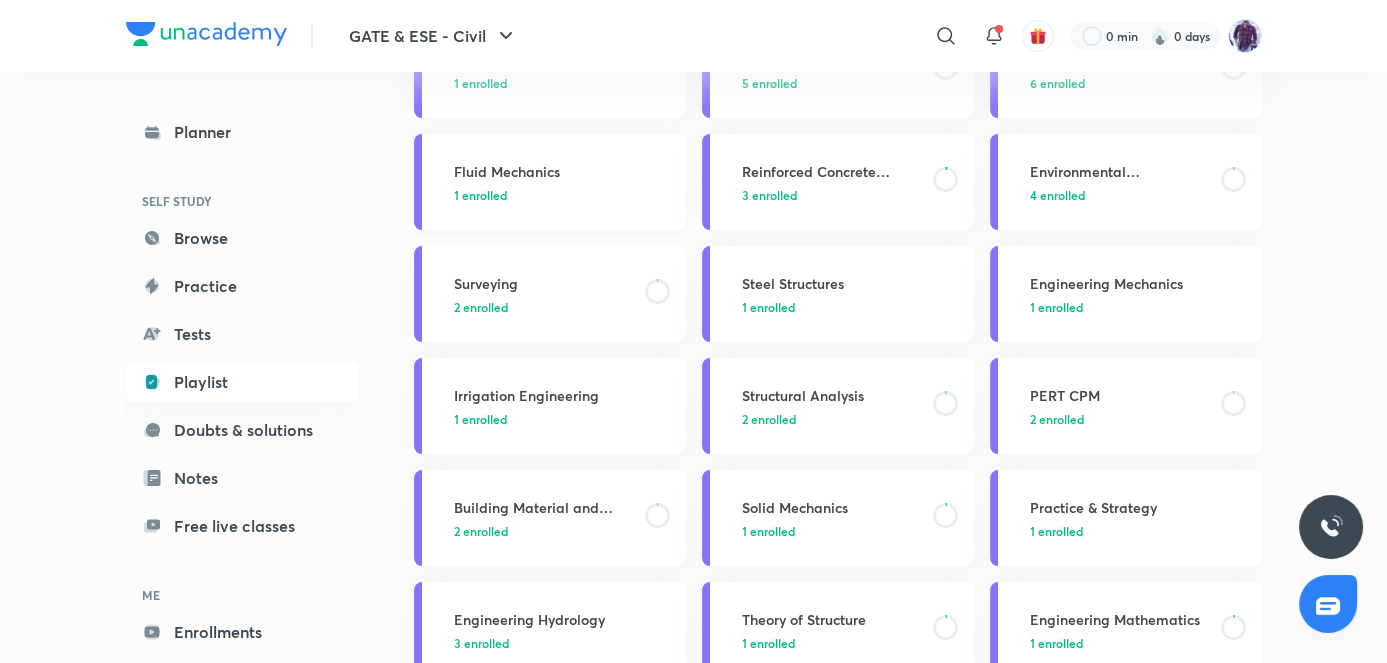 click on "1 enrolled" at bounding box center (564, 195) 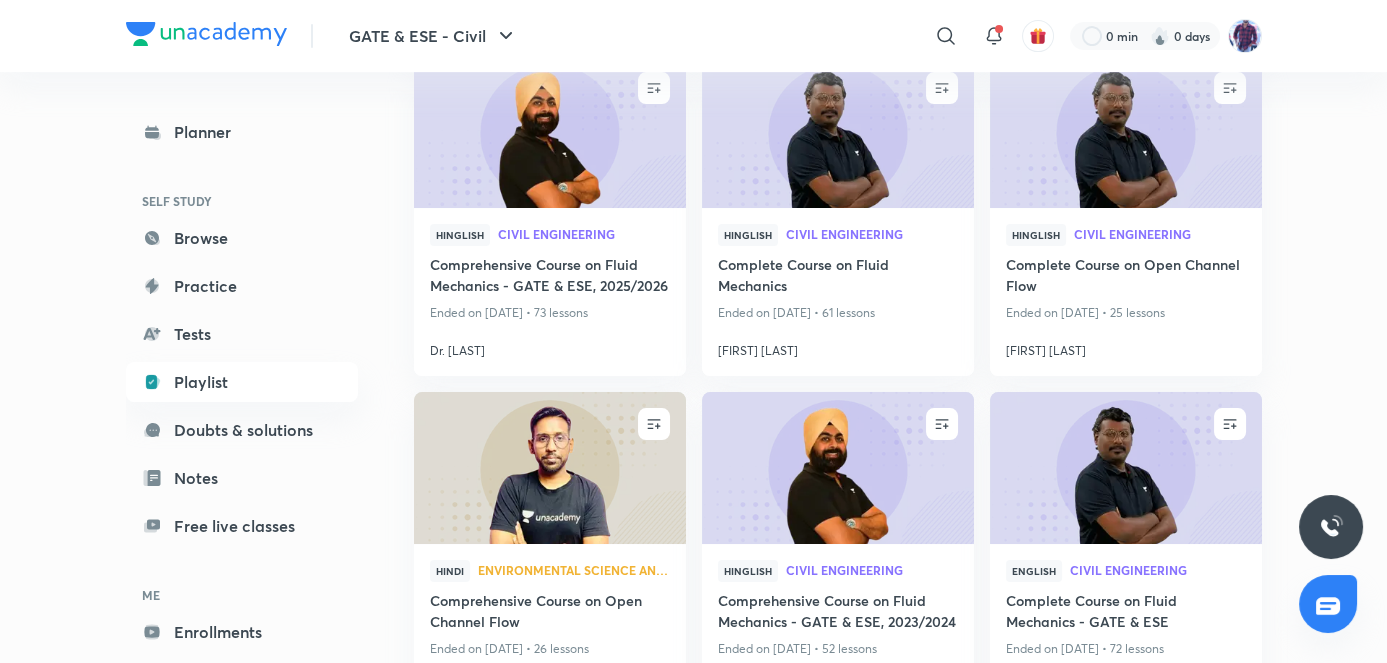 scroll, scrollTop: 1352, scrollLeft: 0, axis: vertical 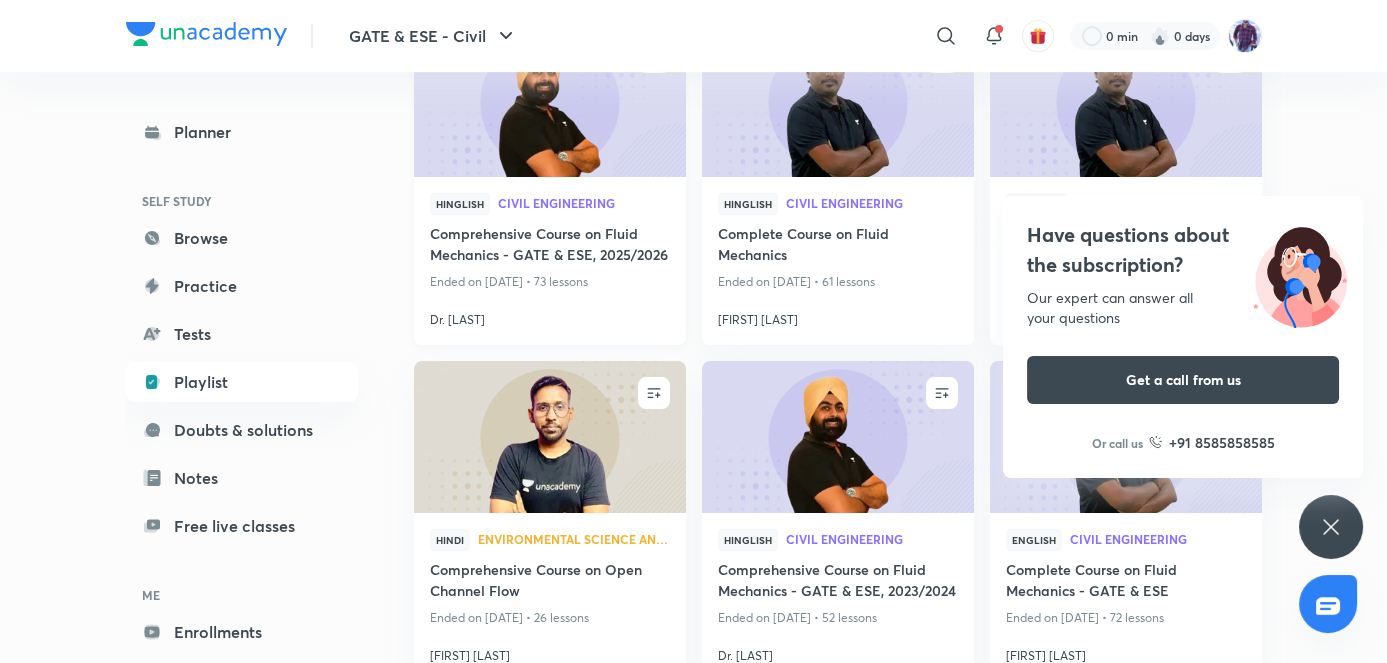click at bounding box center (549, 101) 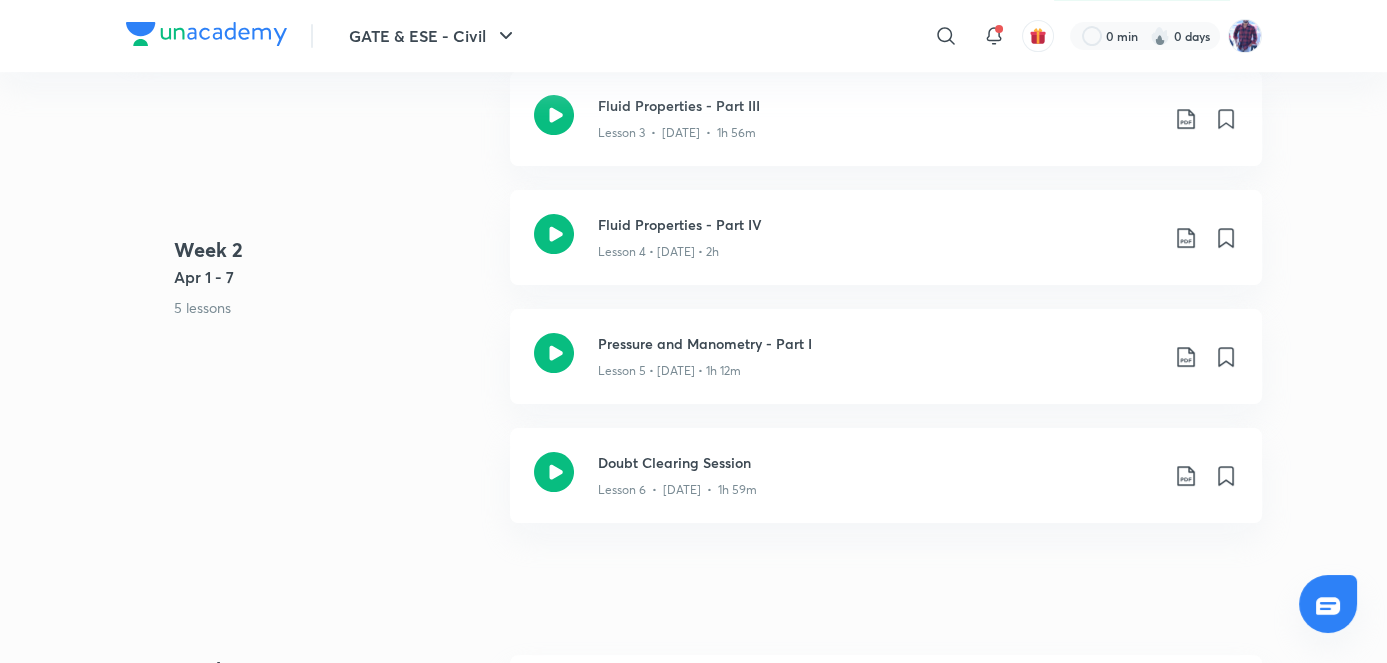 scroll, scrollTop: 0, scrollLeft: 0, axis: both 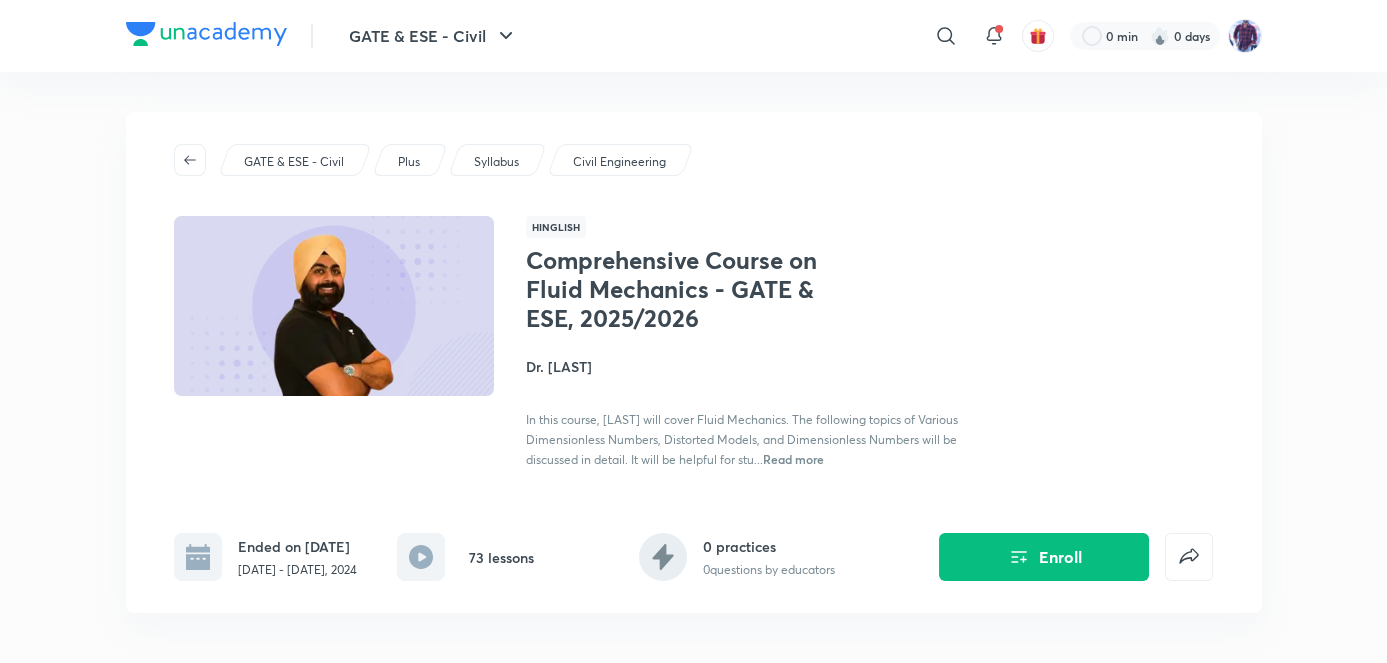 click on "Read more" at bounding box center (793, 459) 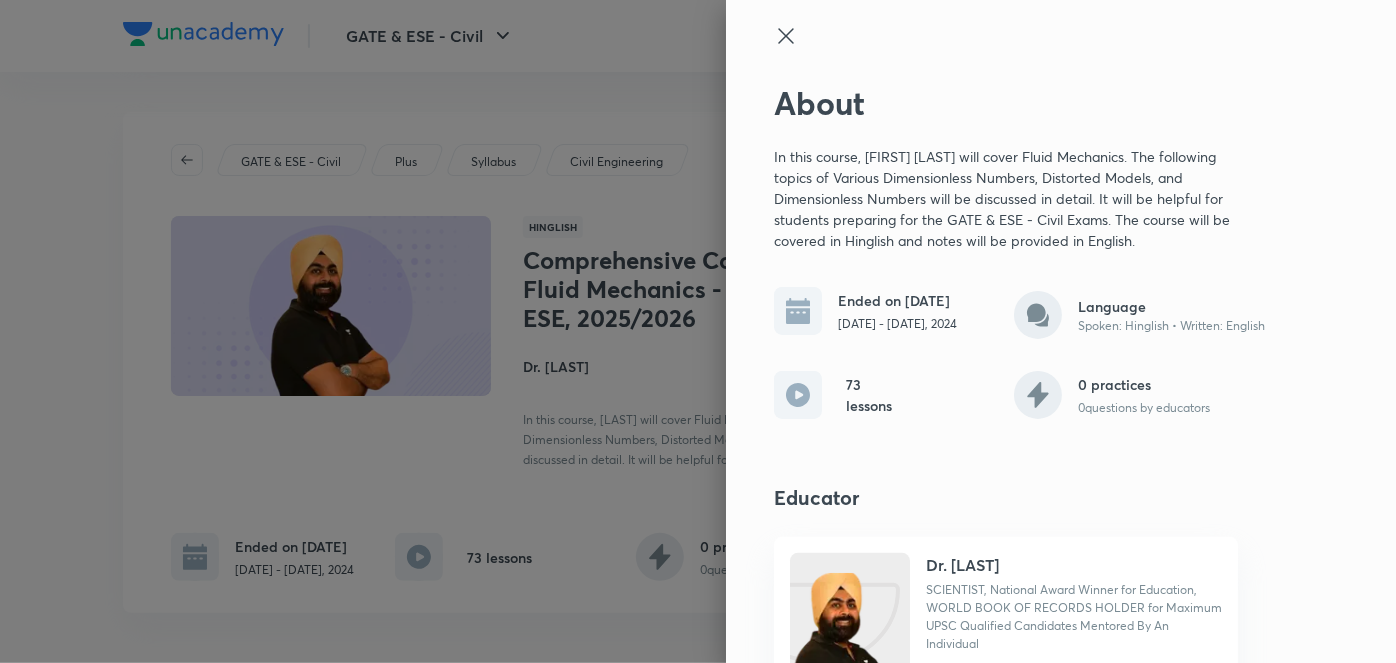click 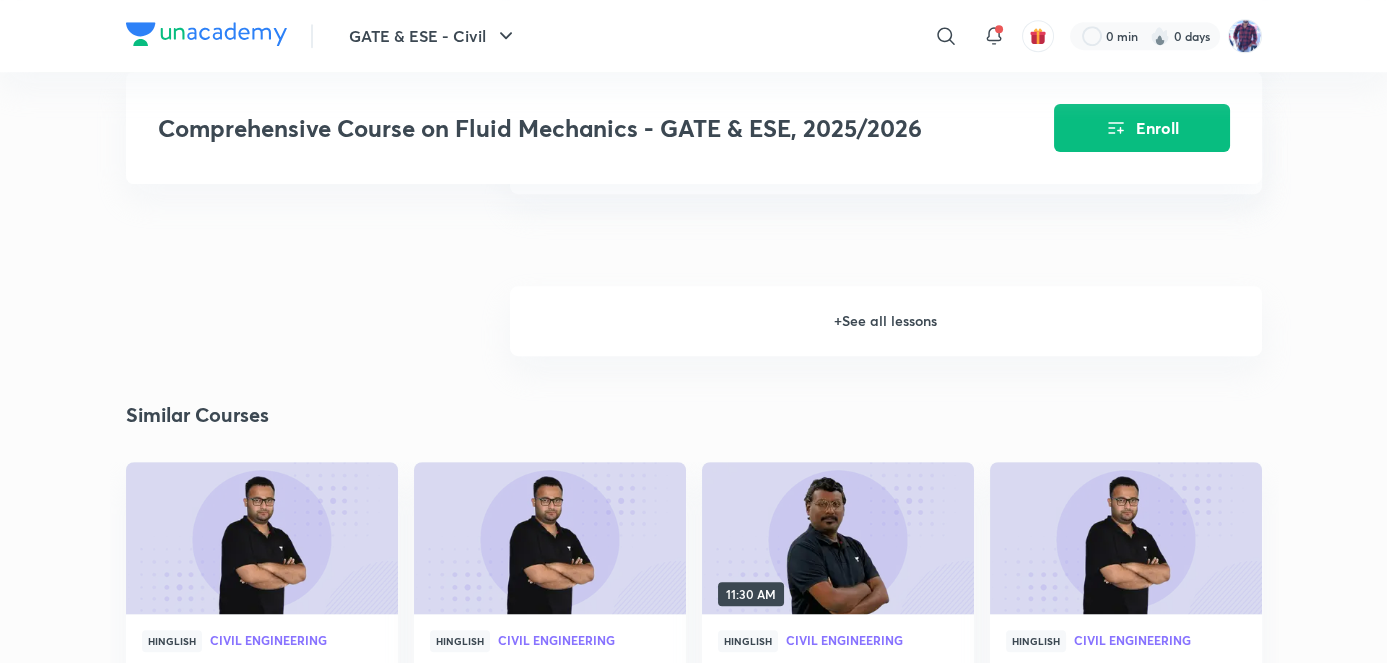 scroll, scrollTop: 2878, scrollLeft: 0, axis: vertical 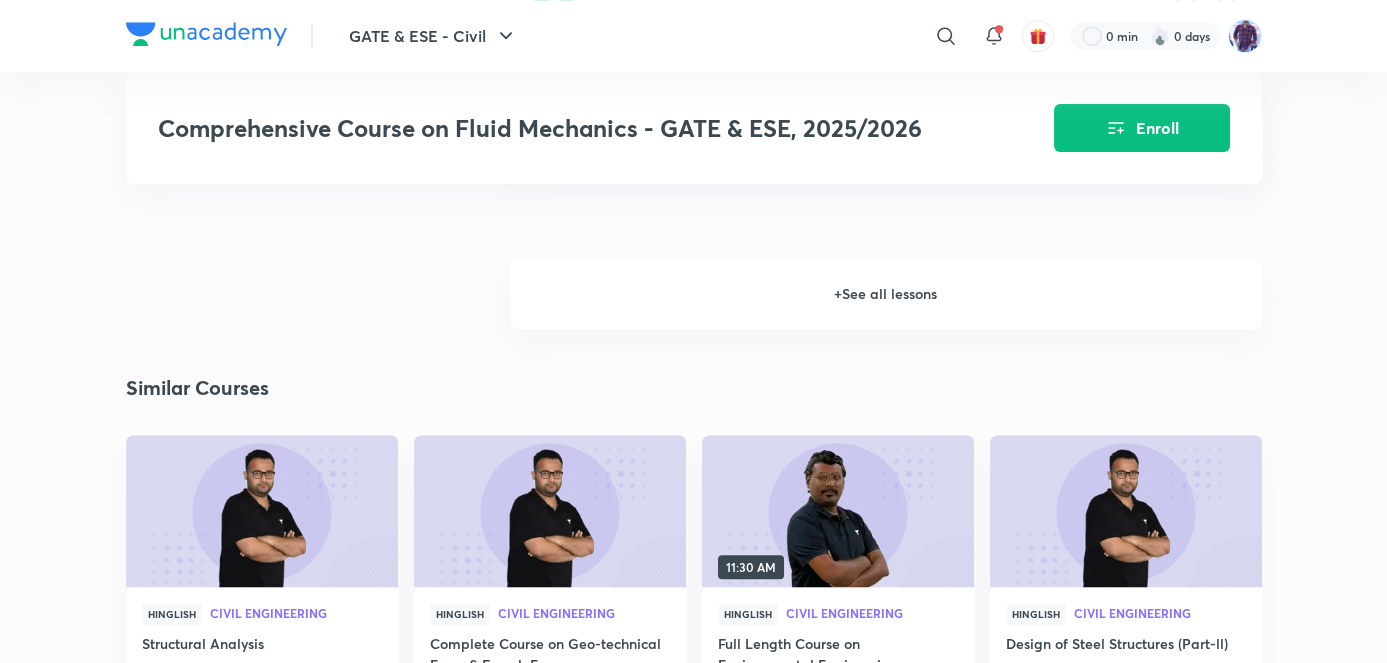 click on "+  See all lessons" at bounding box center (886, 294) 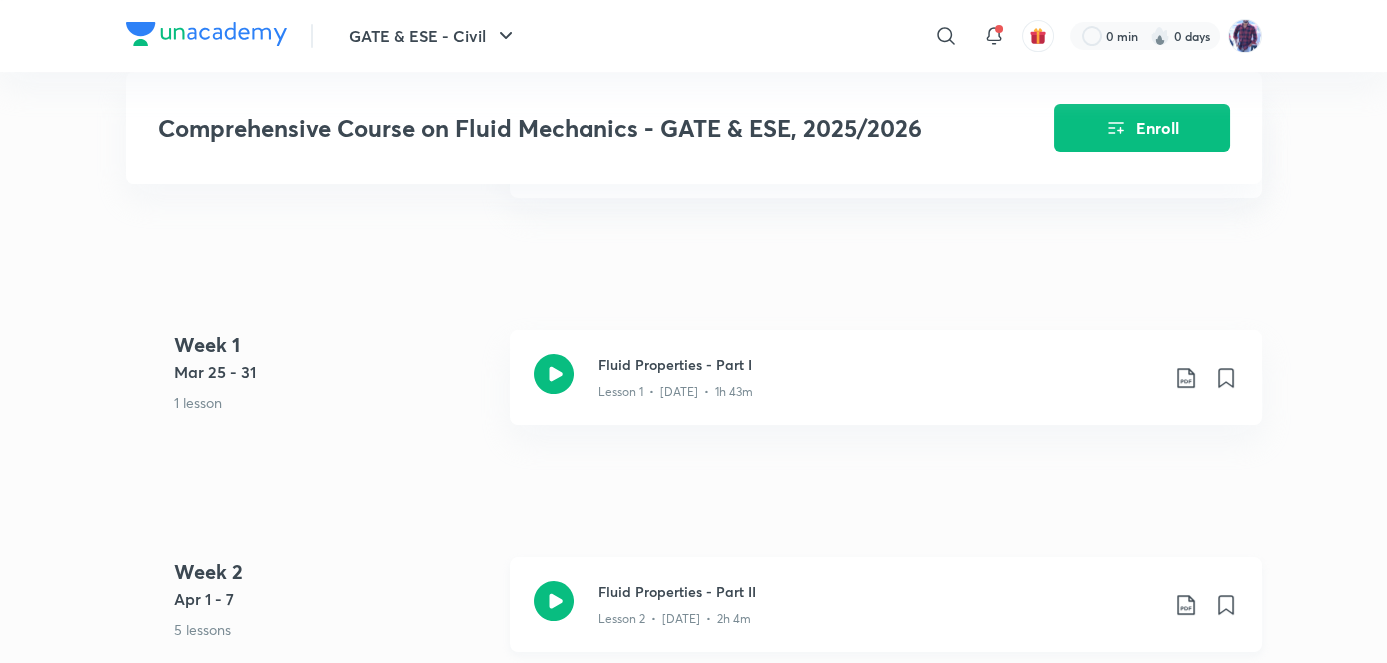 scroll, scrollTop: 973, scrollLeft: 0, axis: vertical 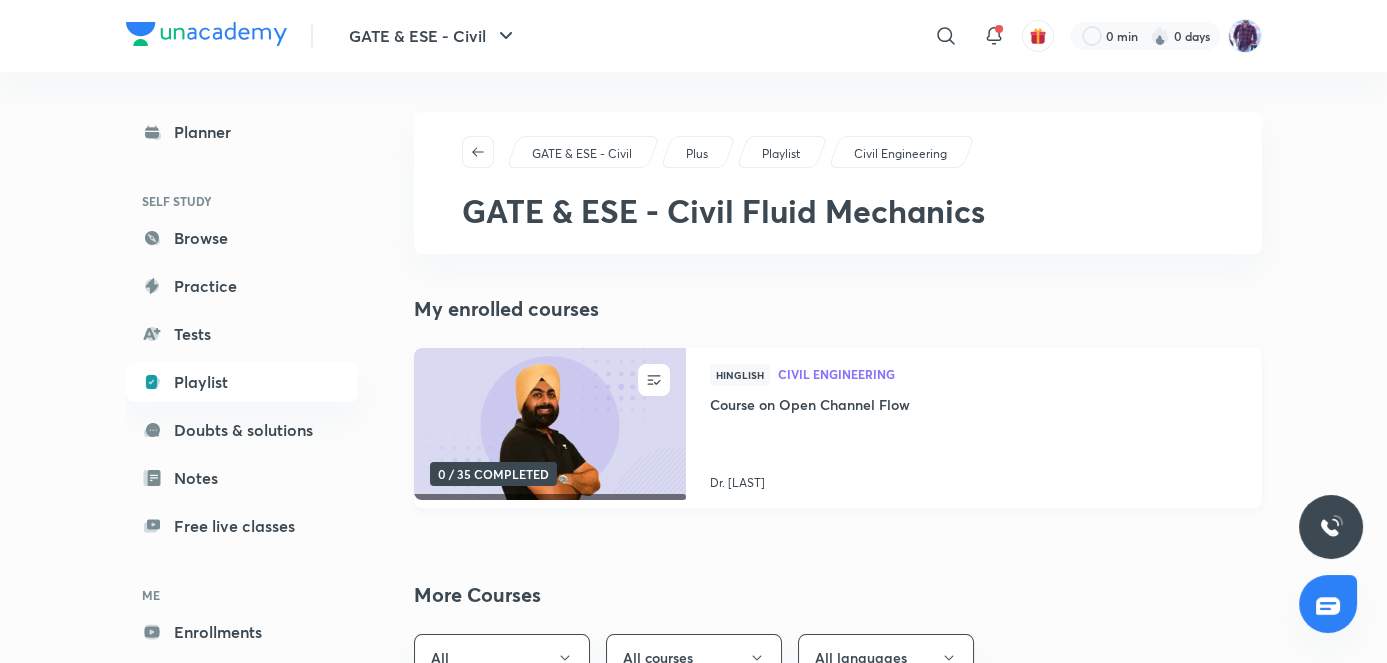 click at bounding box center [549, 424] 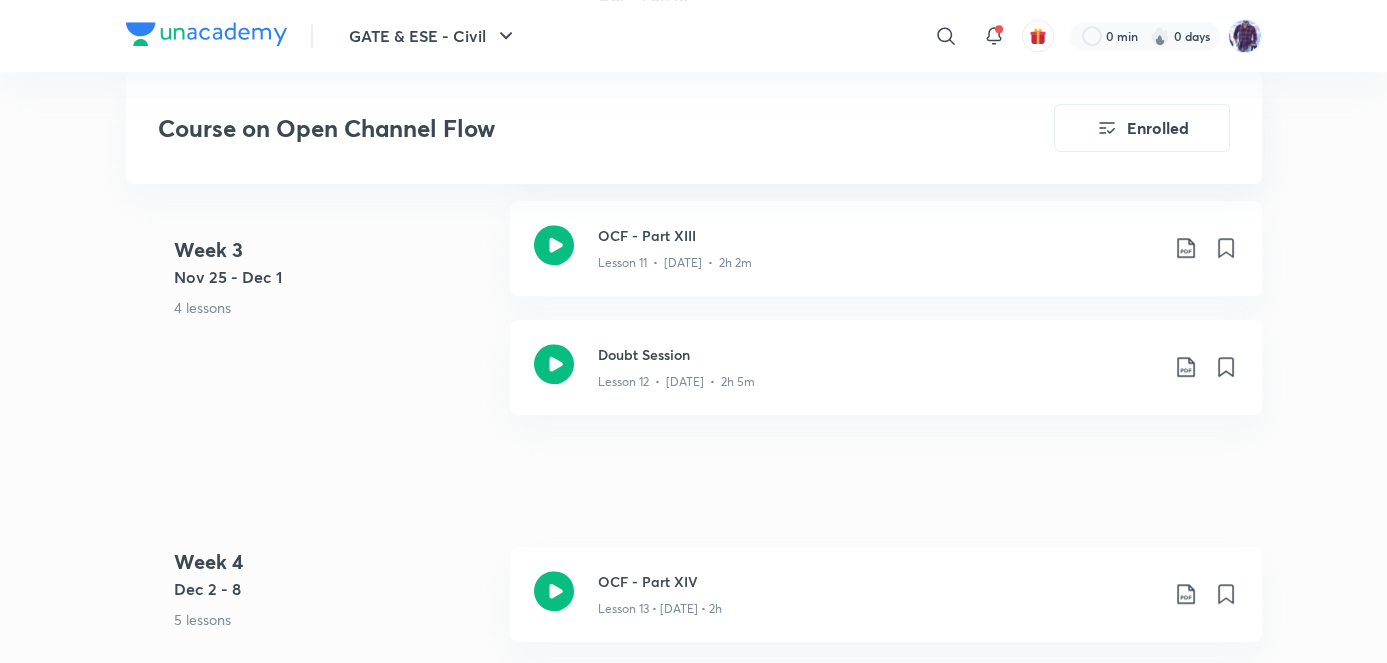 scroll, scrollTop: 2353, scrollLeft: 0, axis: vertical 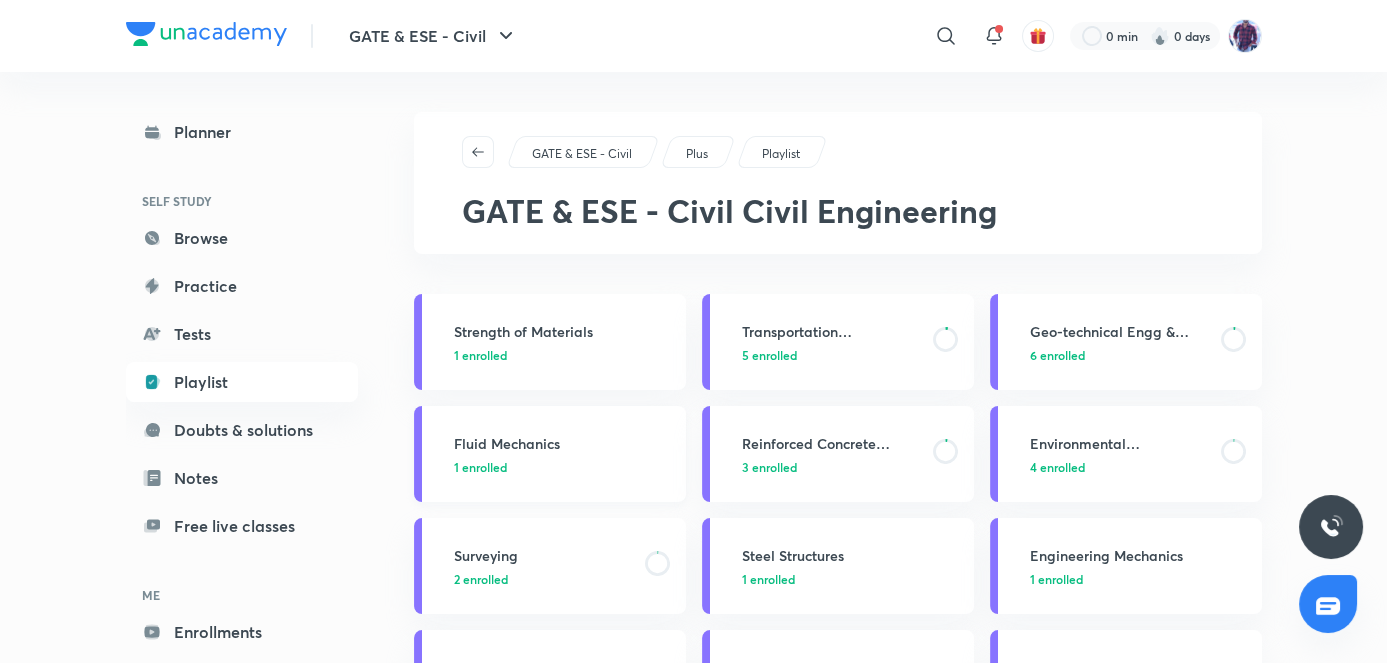 click on "1 enrolled" at bounding box center [564, 467] 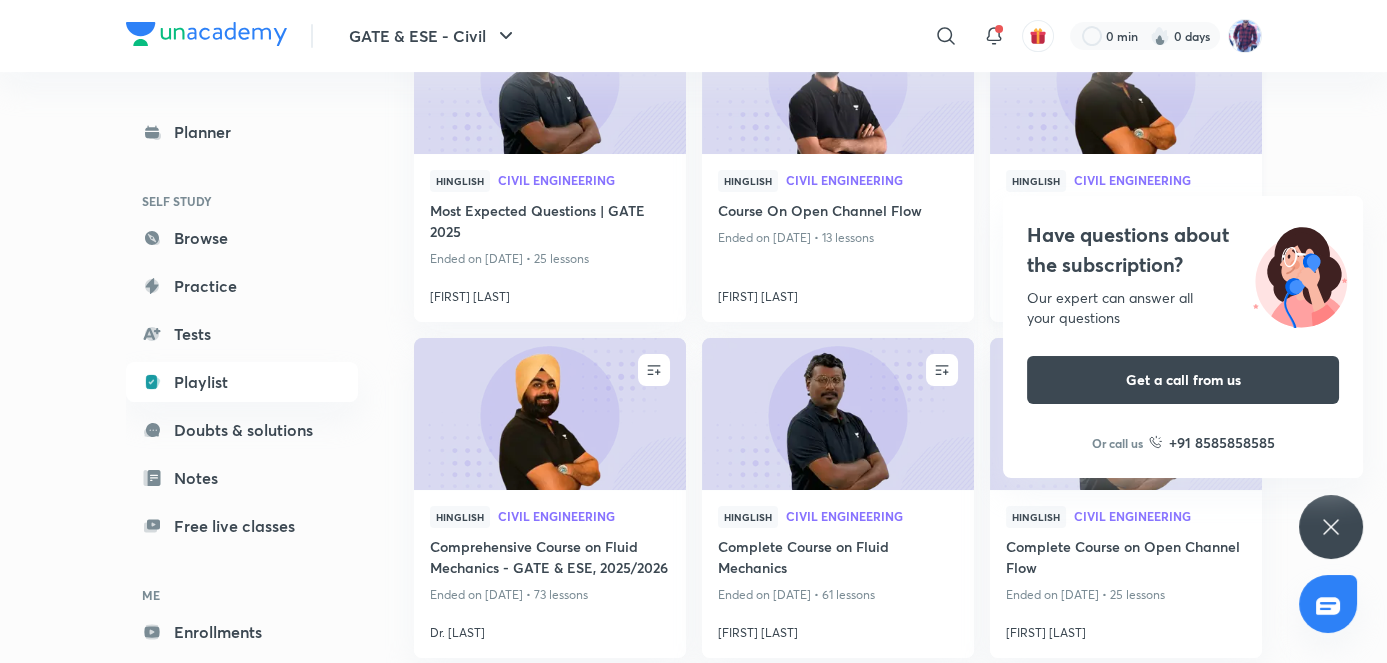 scroll, scrollTop: 1071, scrollLeft: 0, axis: vertical 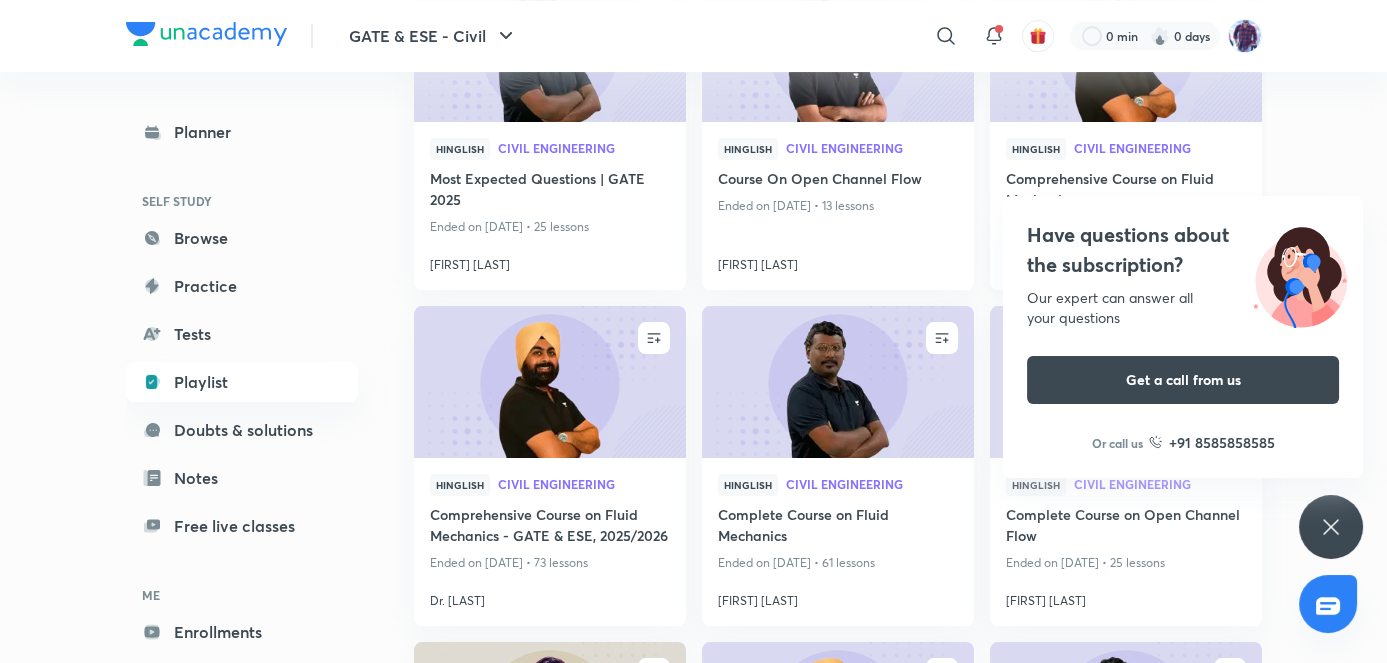click at bounding box center [1125, 46] 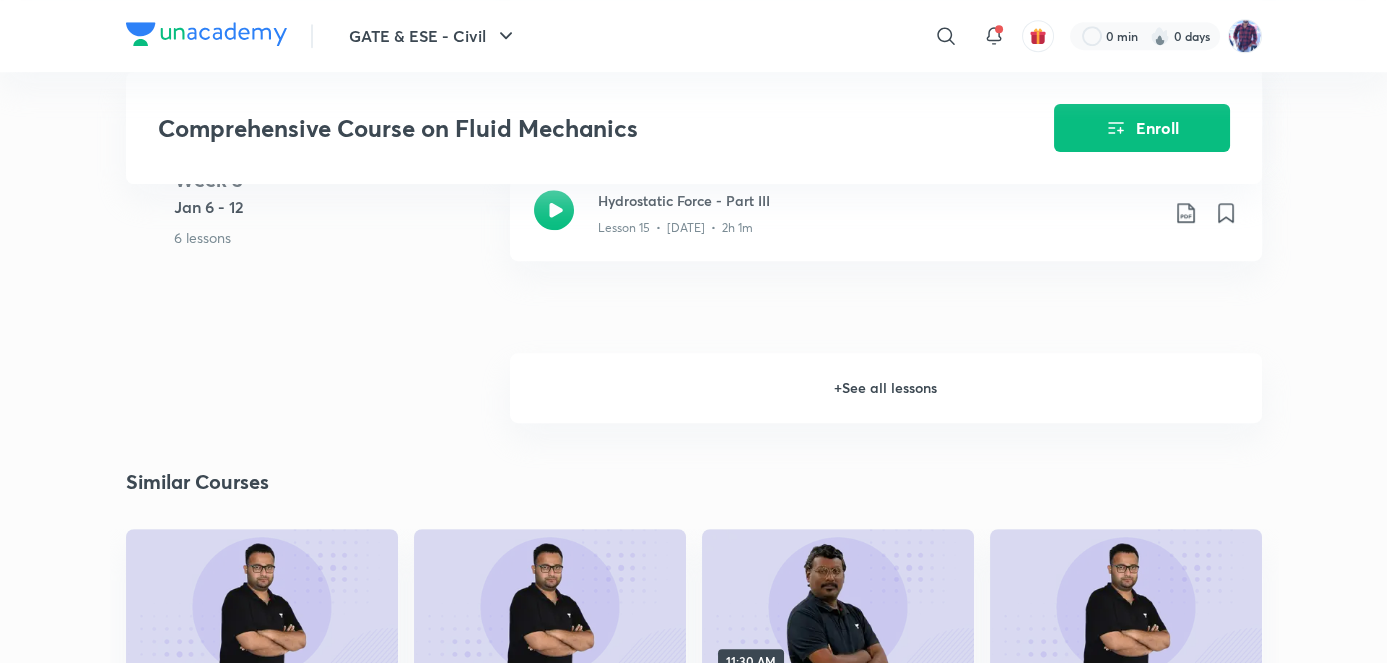 scroll, scrollTop: 2769, scrollLeft: 0, axis: vertical 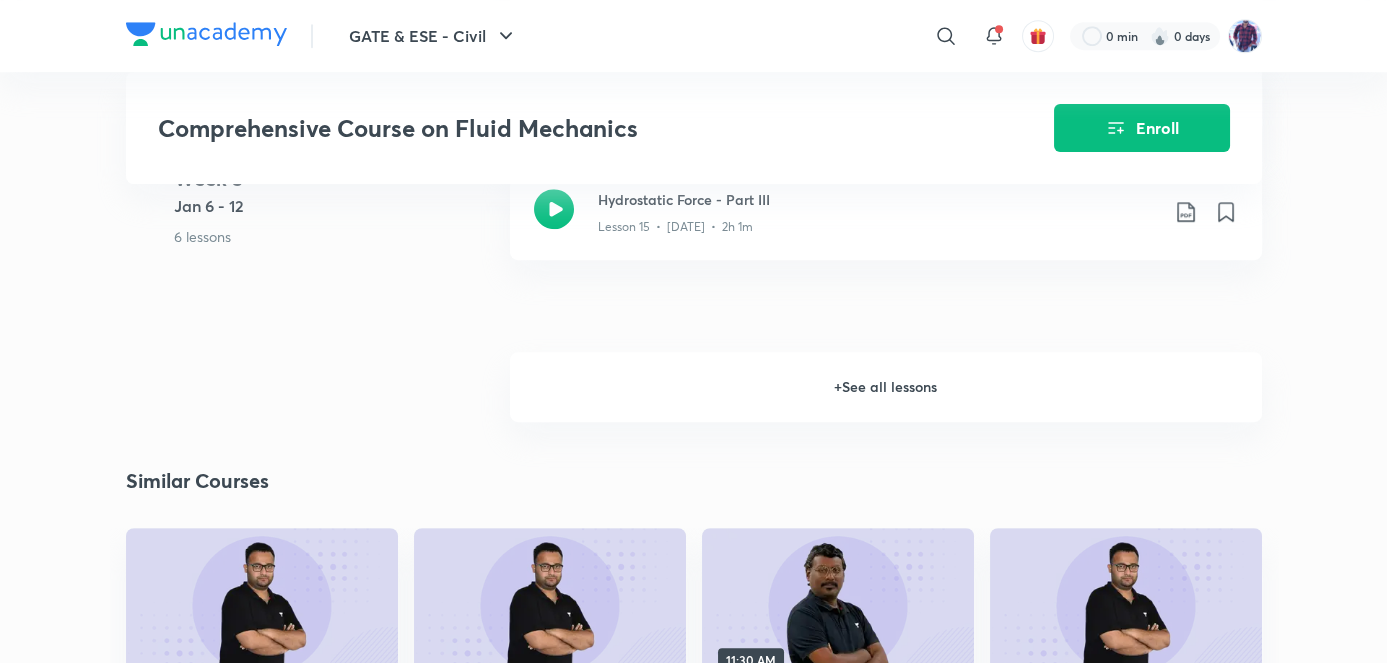click on "+  See all lessons" at bounding box center [886, 387] 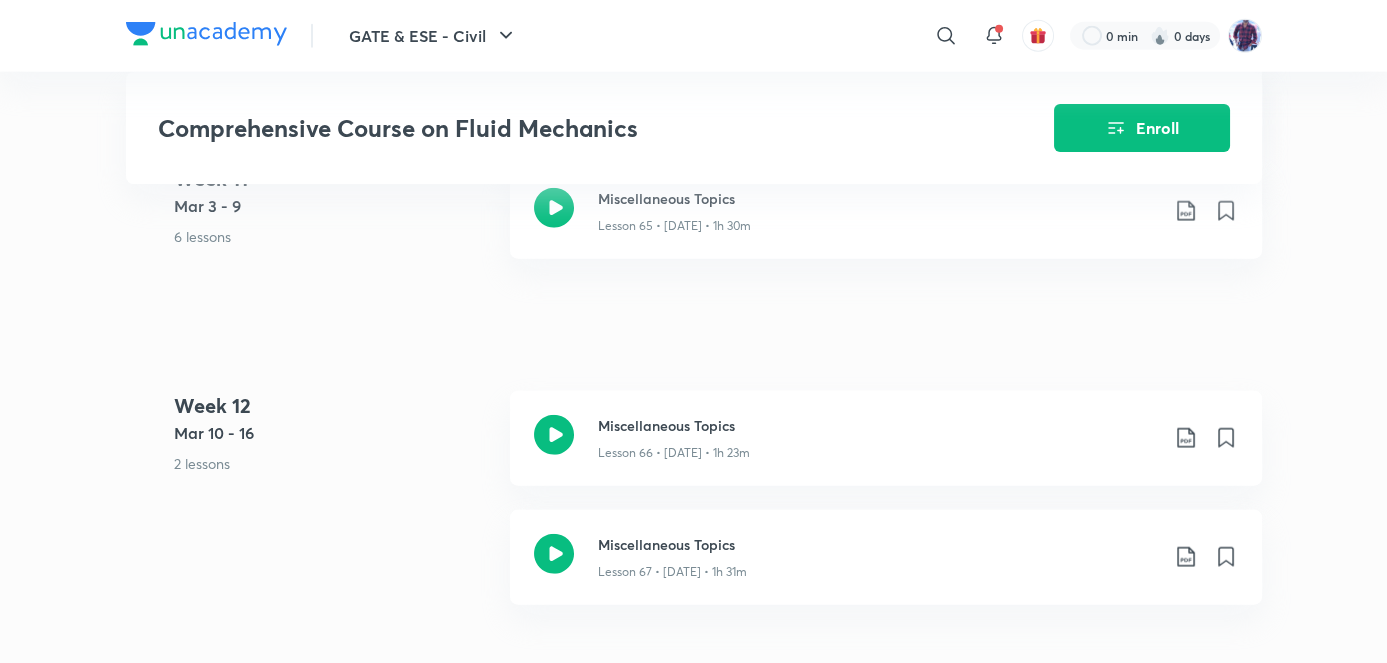 scroll, scrollTop: 9530, scrollLeft: 0, axis: vertical 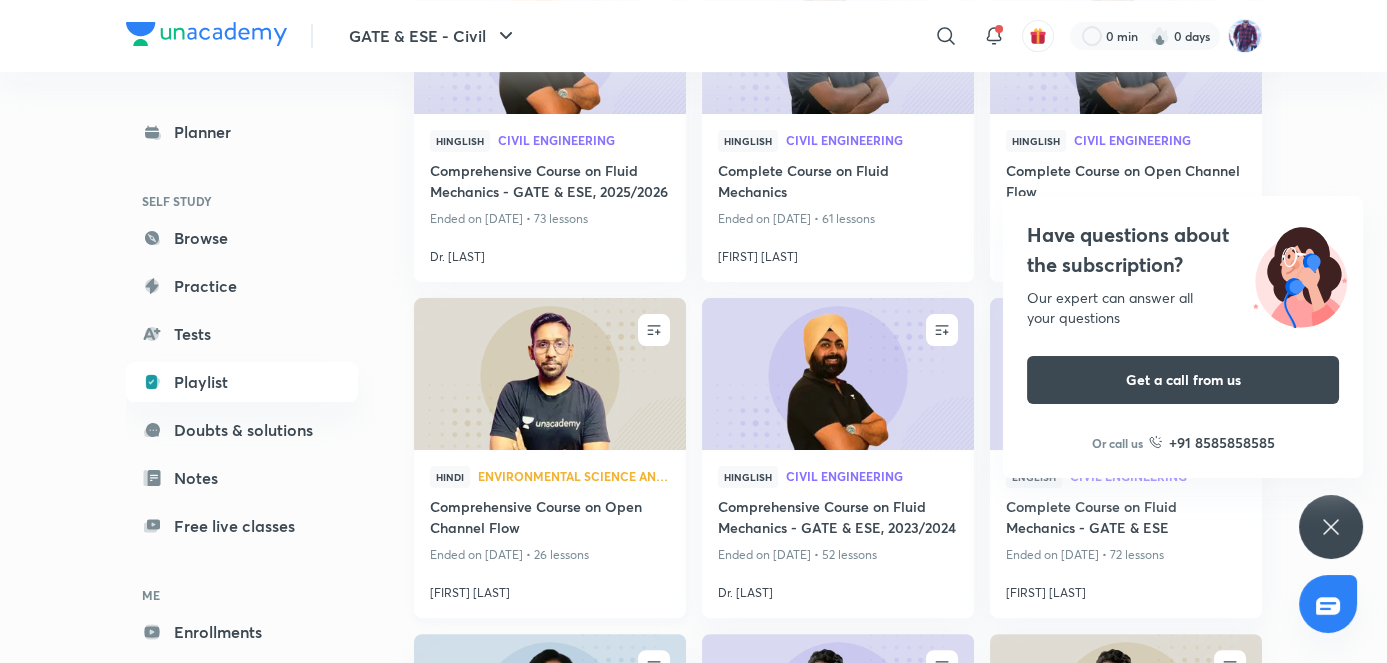 click at bounding box center [549, 374] 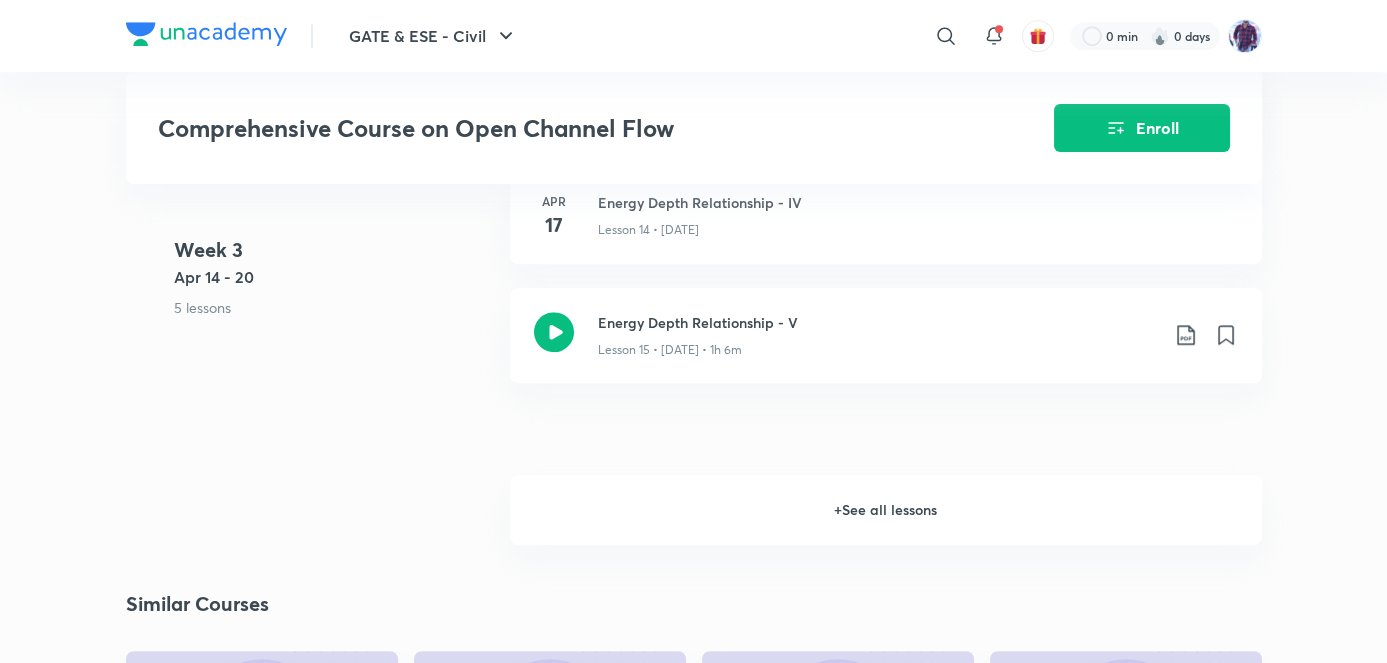 scroll, scrollTop: 2642, scrollLeft: 0, axis: vertical 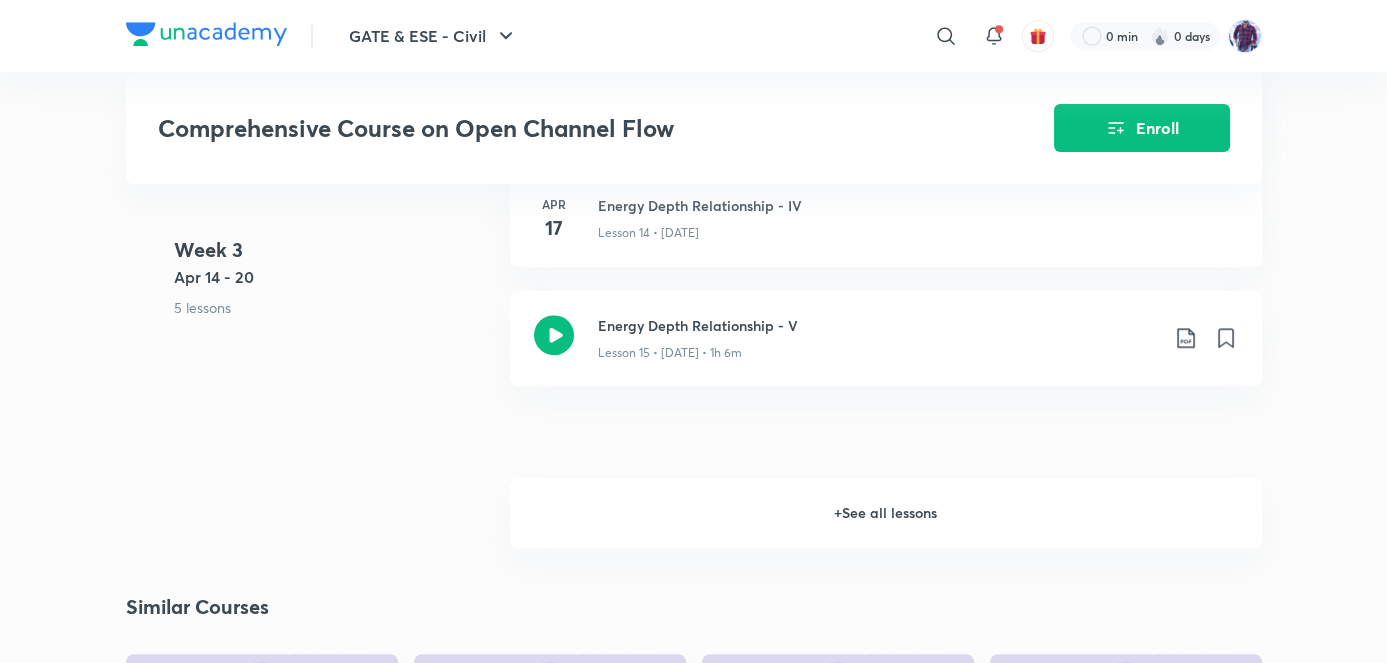 click on "+  See all lessons" at bounding box center [886, 513] 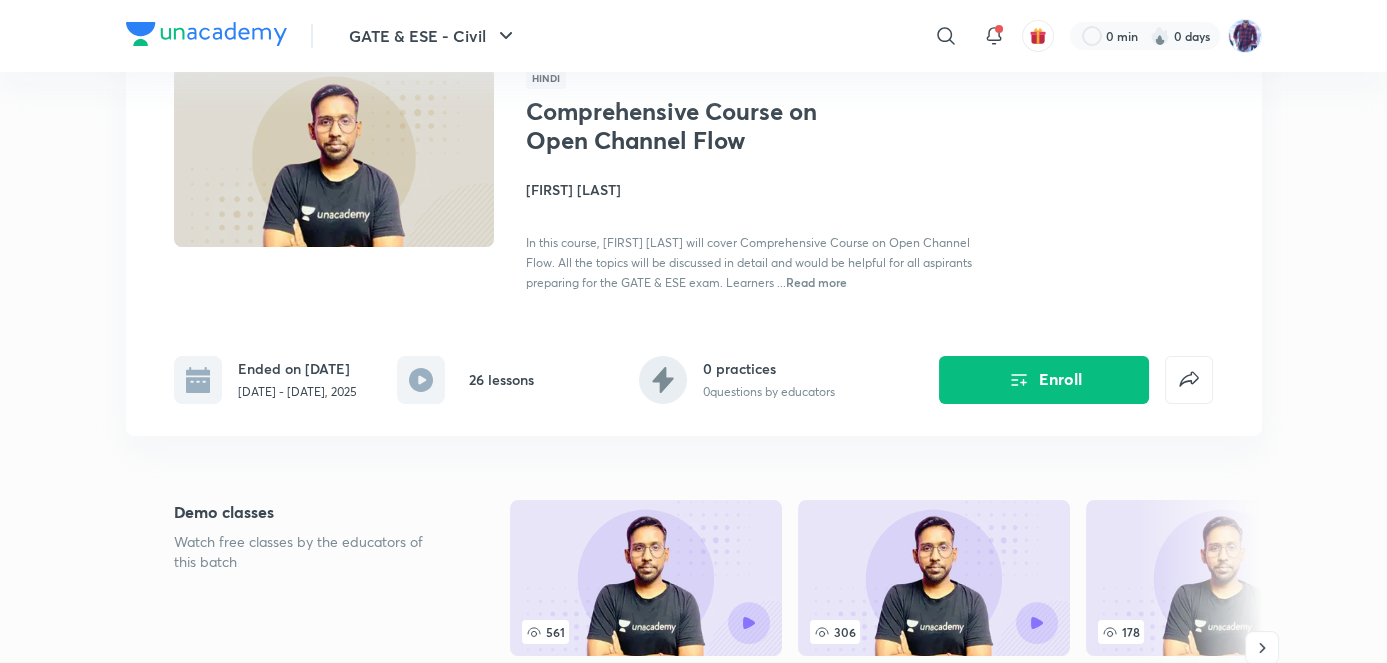 scroll, scrollTop: 148, scrollLeft: 0, axis: vertical 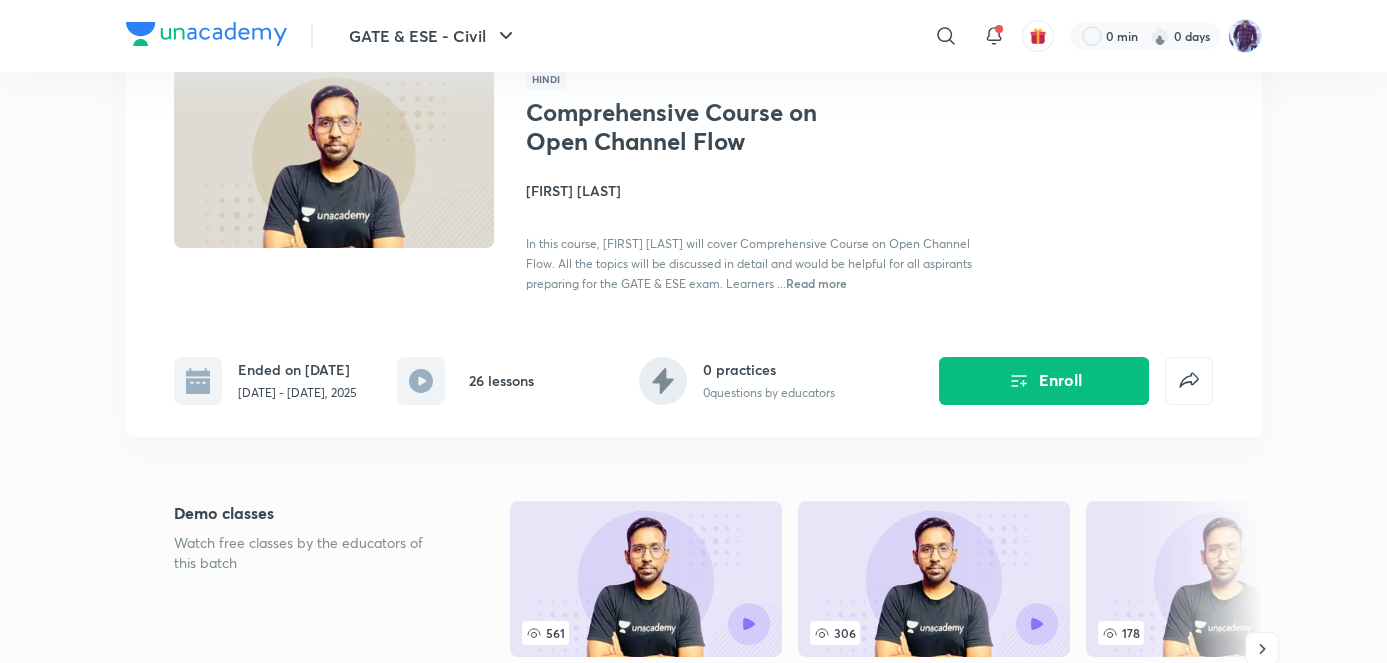 click on "Read more" at bounding box center [816, 283] 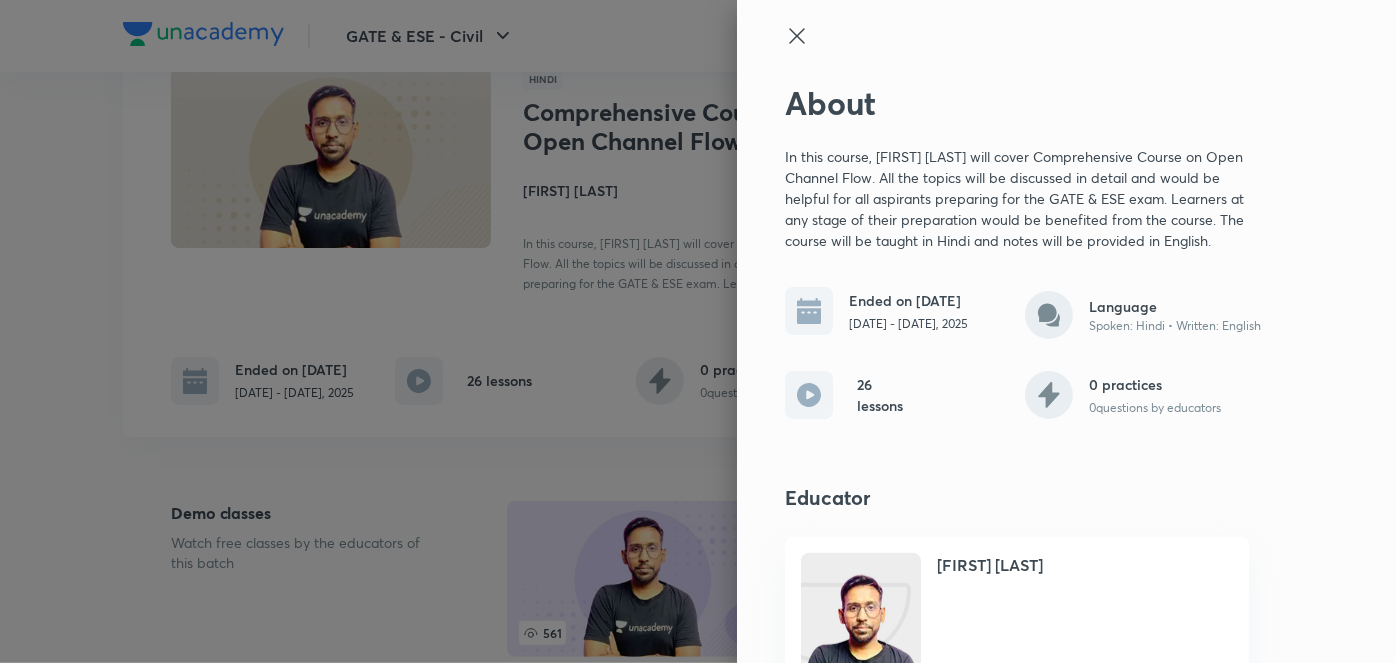 click at bounding box center [698, 331] 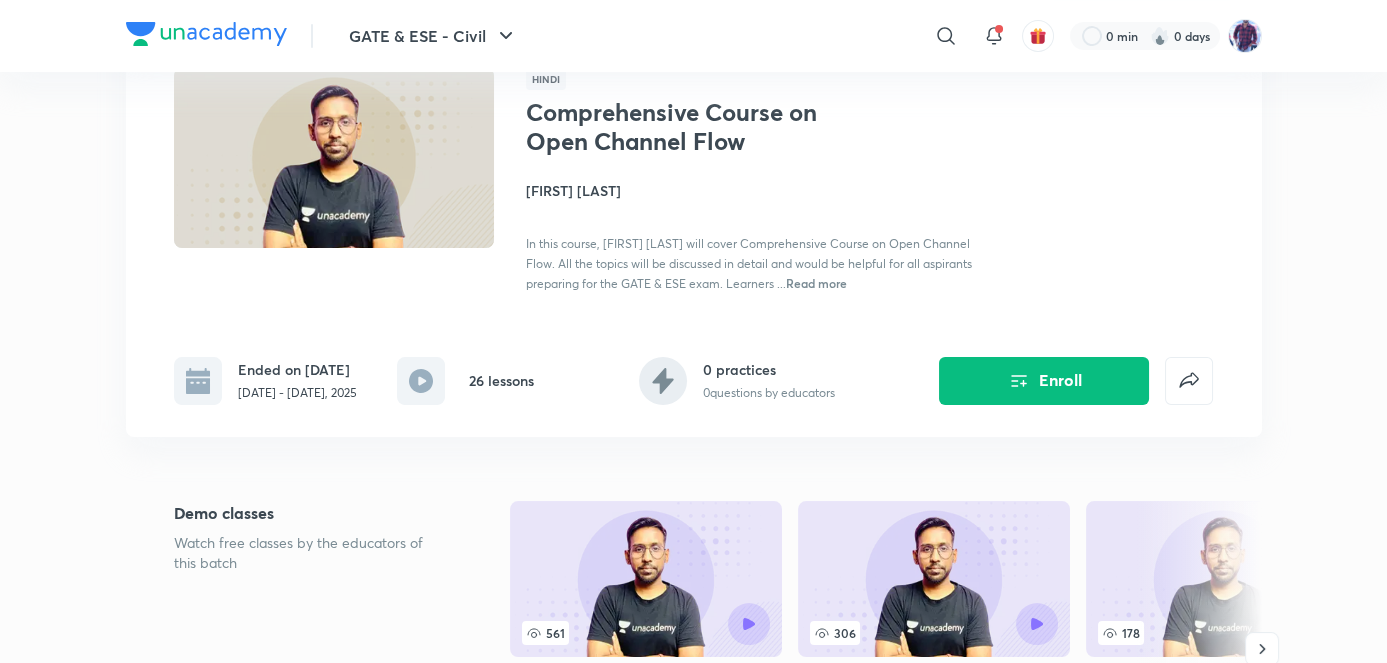 click on "[FIRST] [LAST]" at bounding box center [750, 190] 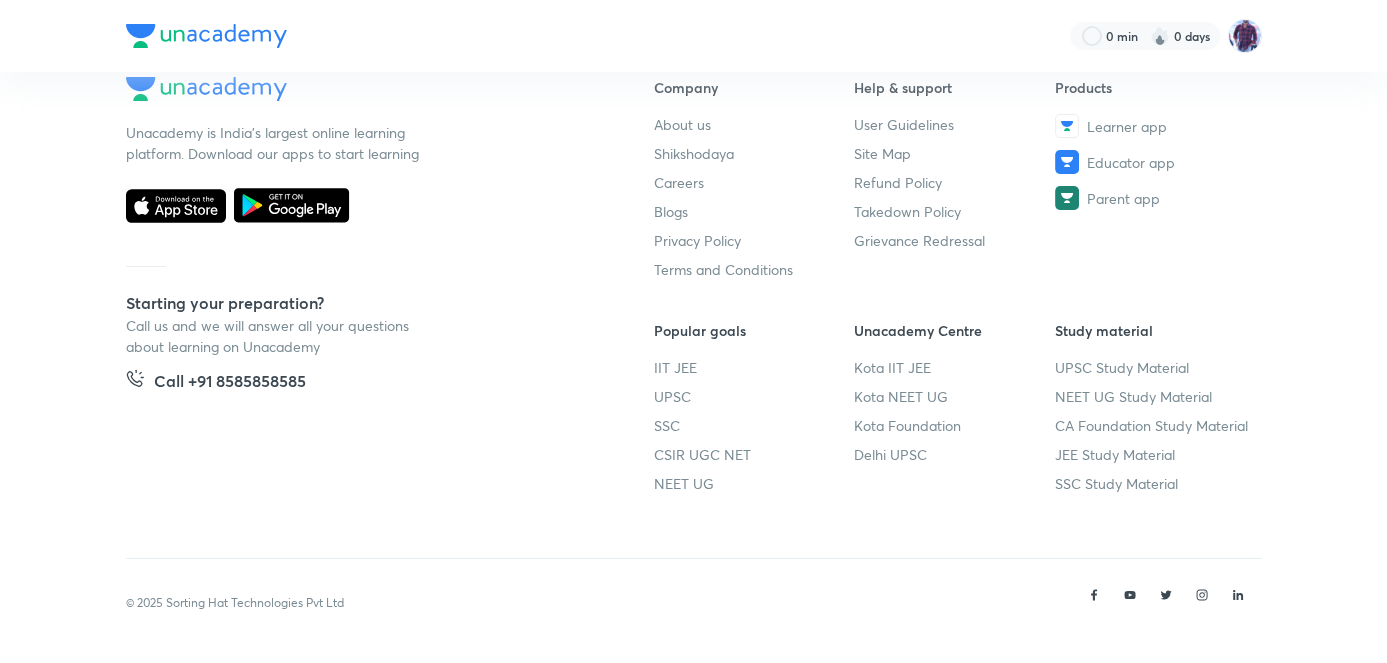 scroll, scrollTop: 0, scrollLeft: 0, axis: both 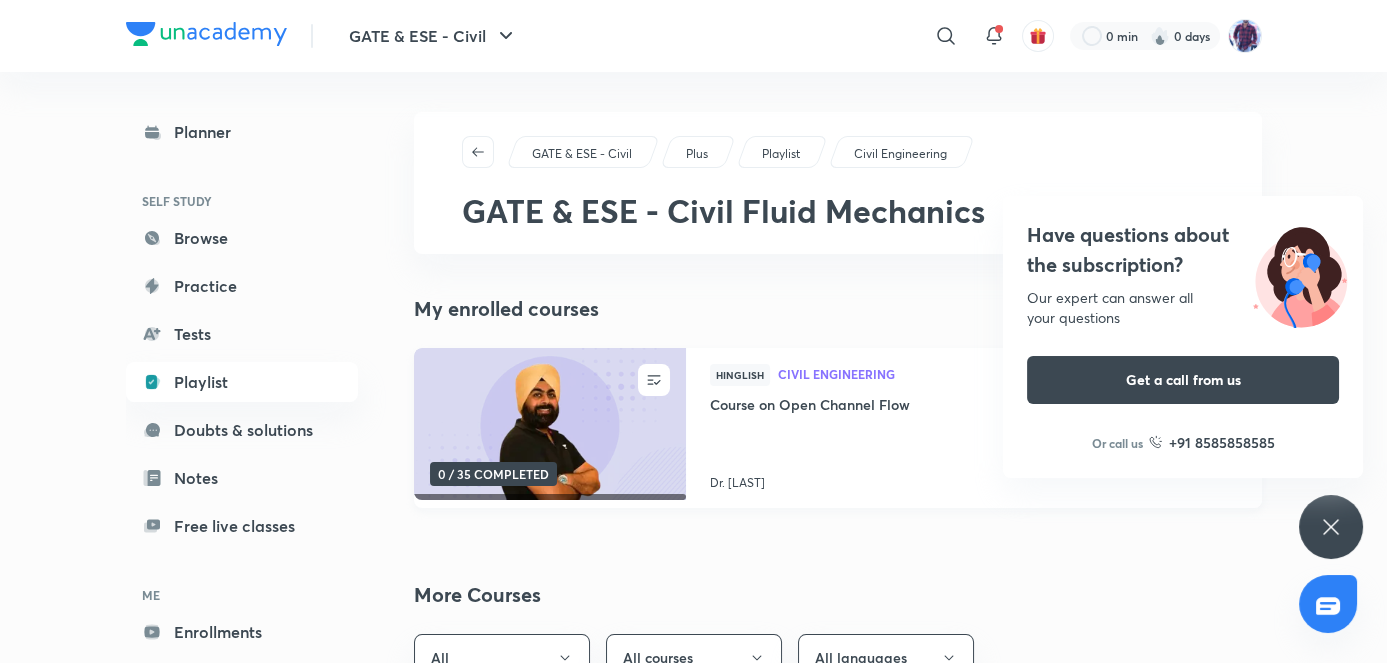 click on "Course on Open Channel Flow" at bounding box center [974, 406] 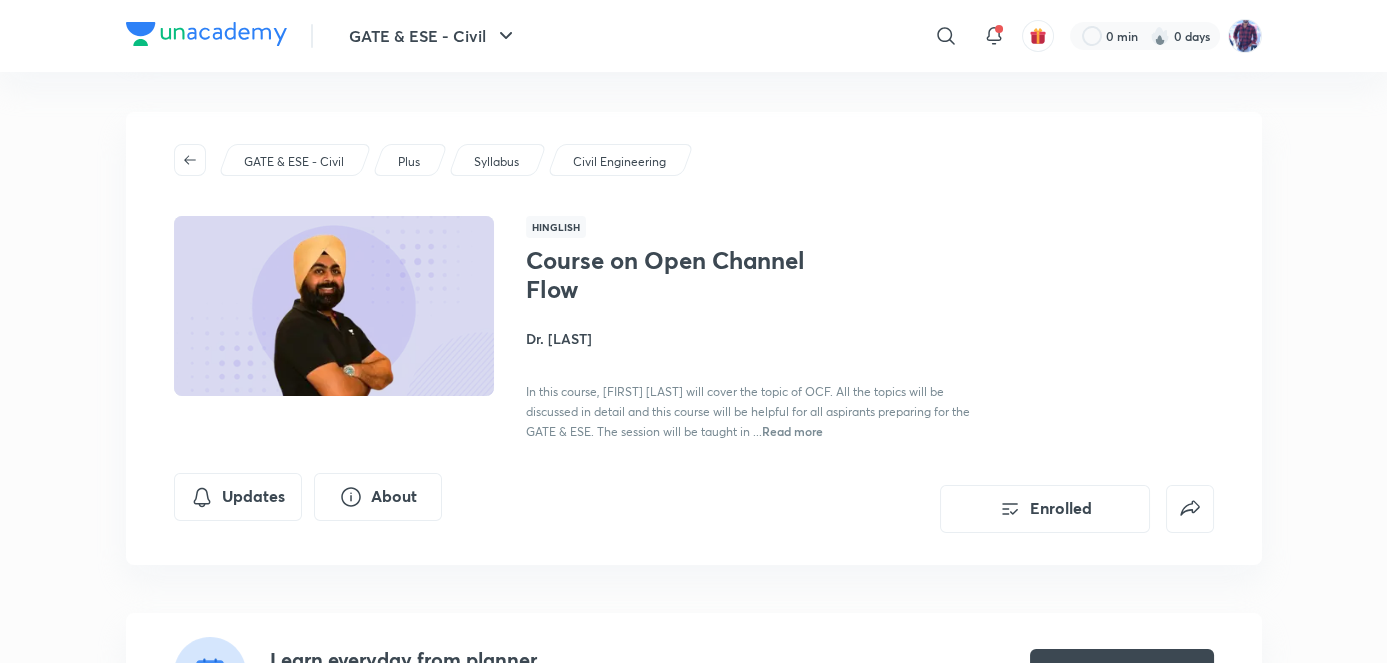 click on "Read more" at bounding box center [792, 431] 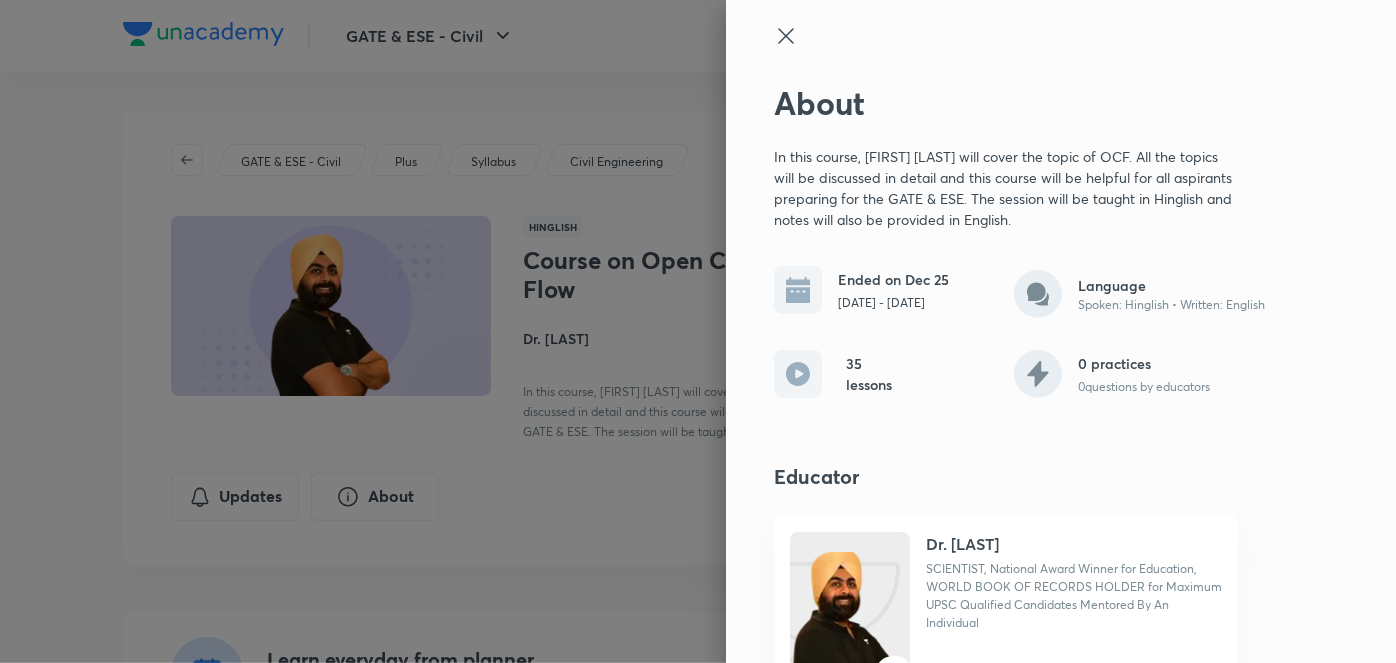 click at bounding box center (698, 331) 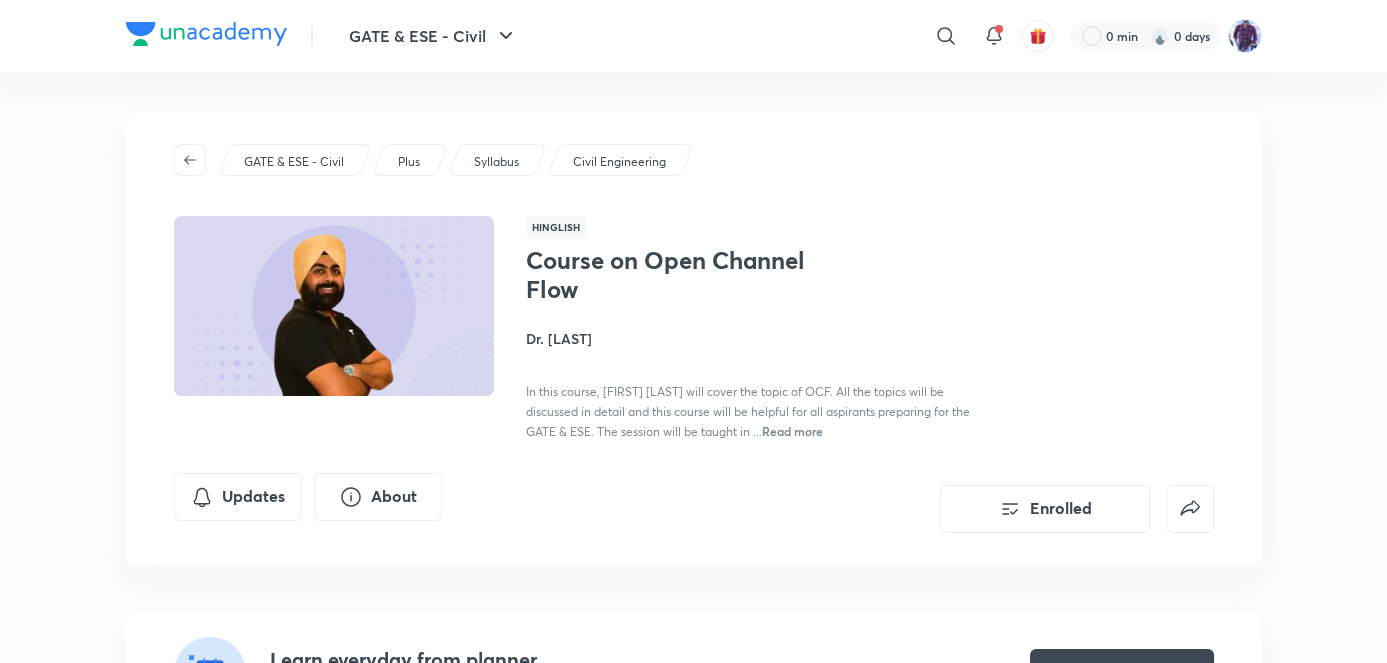 drag, startPoint x: 767, startPoint y: 417, endPoint x: 973, endPoint y: 345, distance: 218.22008 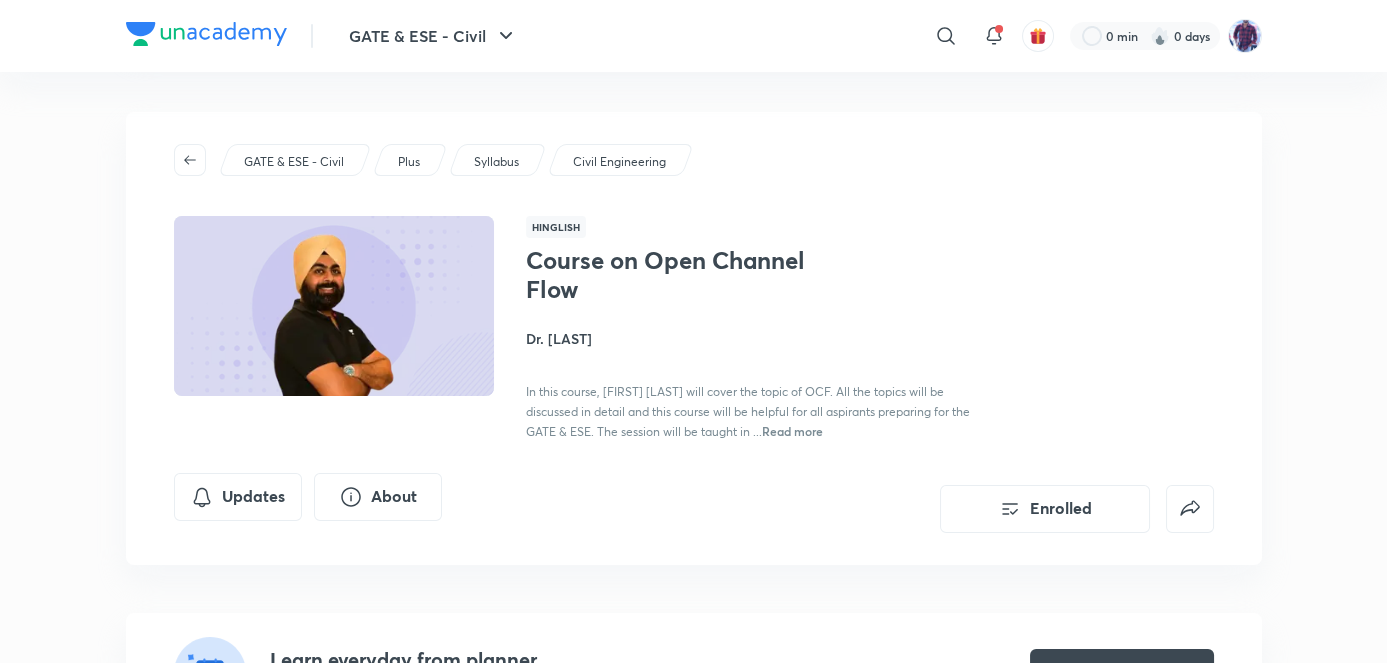 click on "GATE & ESE - Civil ​ 0 min 0 days Course on Open Channel Flow Enrolled GATE & ESE - Civil Plus Syllabus Civil Engineering Hinglish Course on Open Channel Flow Dr. [LAST] In this course, [LAST] will cover the topic of OCF. All the topics will be discussed in detail and this course will be helpful for all aspirants preparing for the GATE & ESE. The session will be taught in ...  Read more Updates About Enrolled Learn everyday from planner Choose a preferred time & watch these classes right from your planner Add to Planner Demo classes   Watch free classes by the educators of this batch   2K Hinglish Civil Engineering UPPSC AE Guidance Session with Dr. [LAST] Sir 🚀 Dr. [LAST] [DATE] • 1h 30m   838 Hinglish Civil Engineering Ask Me Anything (Connect with Dr. [LAST]) Dr. [LAST] [DATE] • 1h    758 Hinglish Environmental Science and Engineering Don't panic! Here is your survival guide by Dr. [LAST] Dr. [LAST] [DATE] • 1h    5.9K Hinglish Civil Engineering 26" at bounding box center (693, 2046) 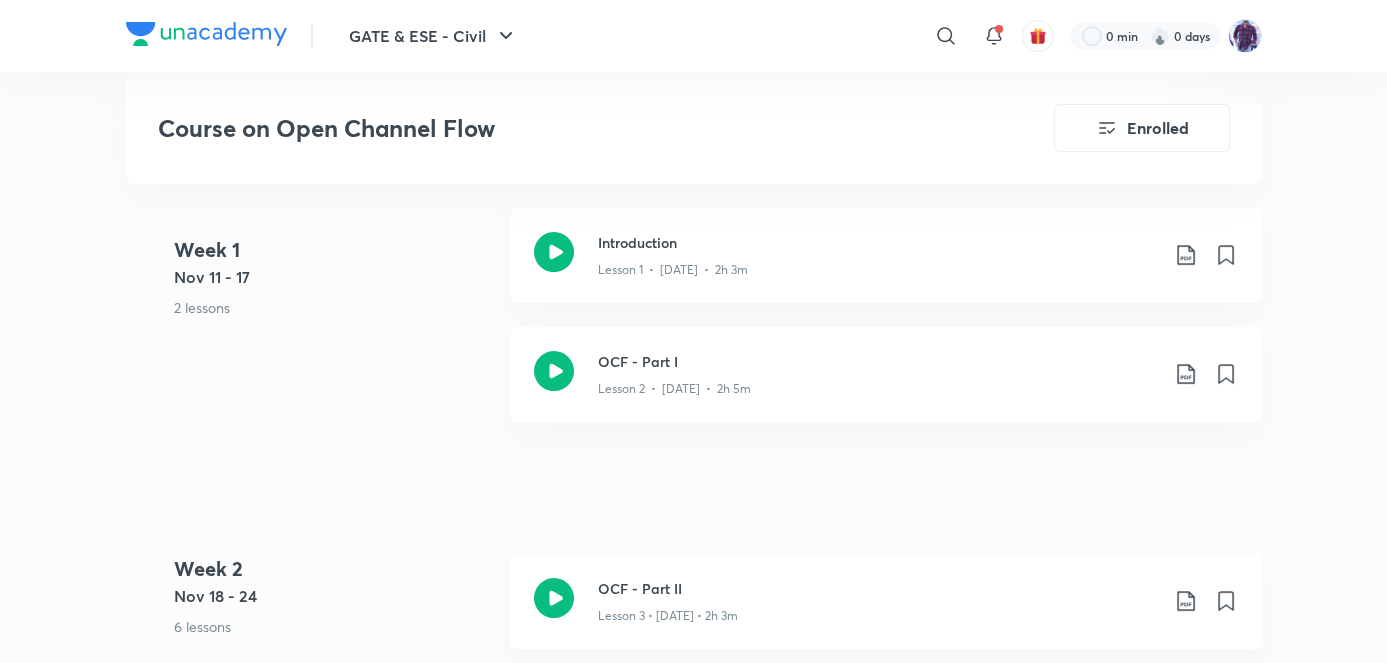scroll, scrollTop: 942, scrollLeft: 0, axis: vertical 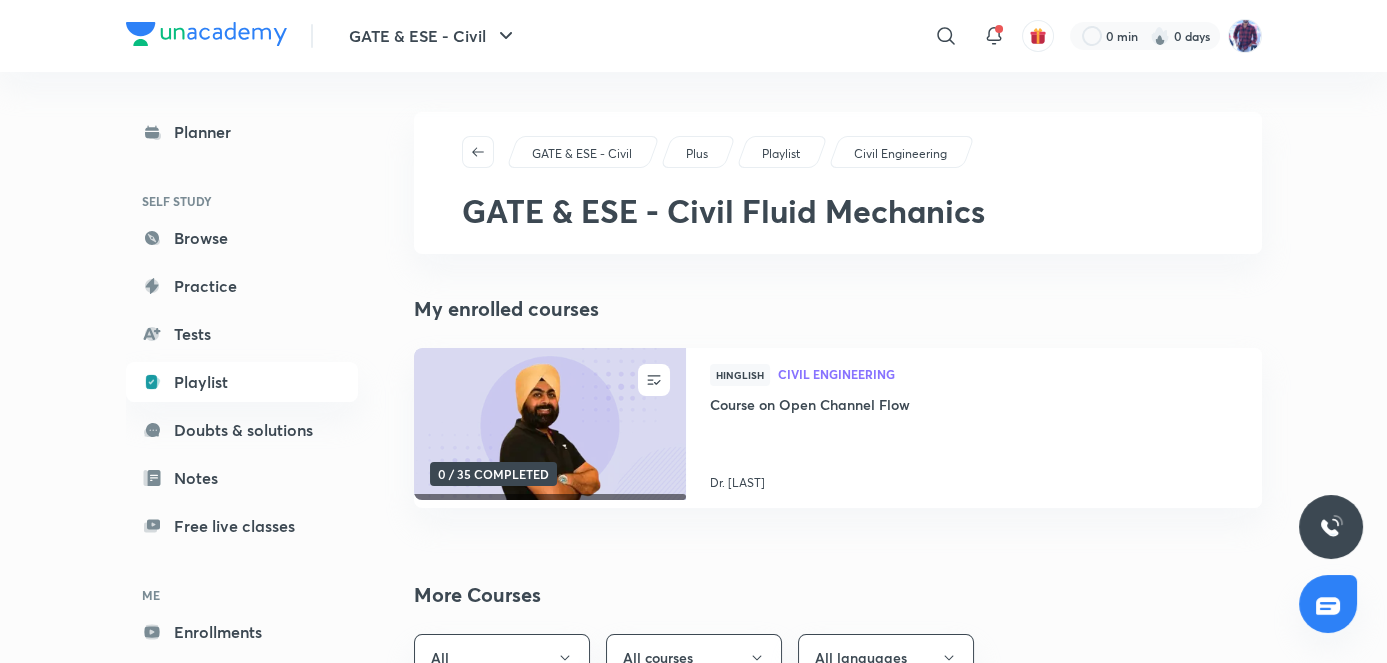 click on "GATE & ESE - Civil Fluid Mechanics" at bounding box center (723, 210) 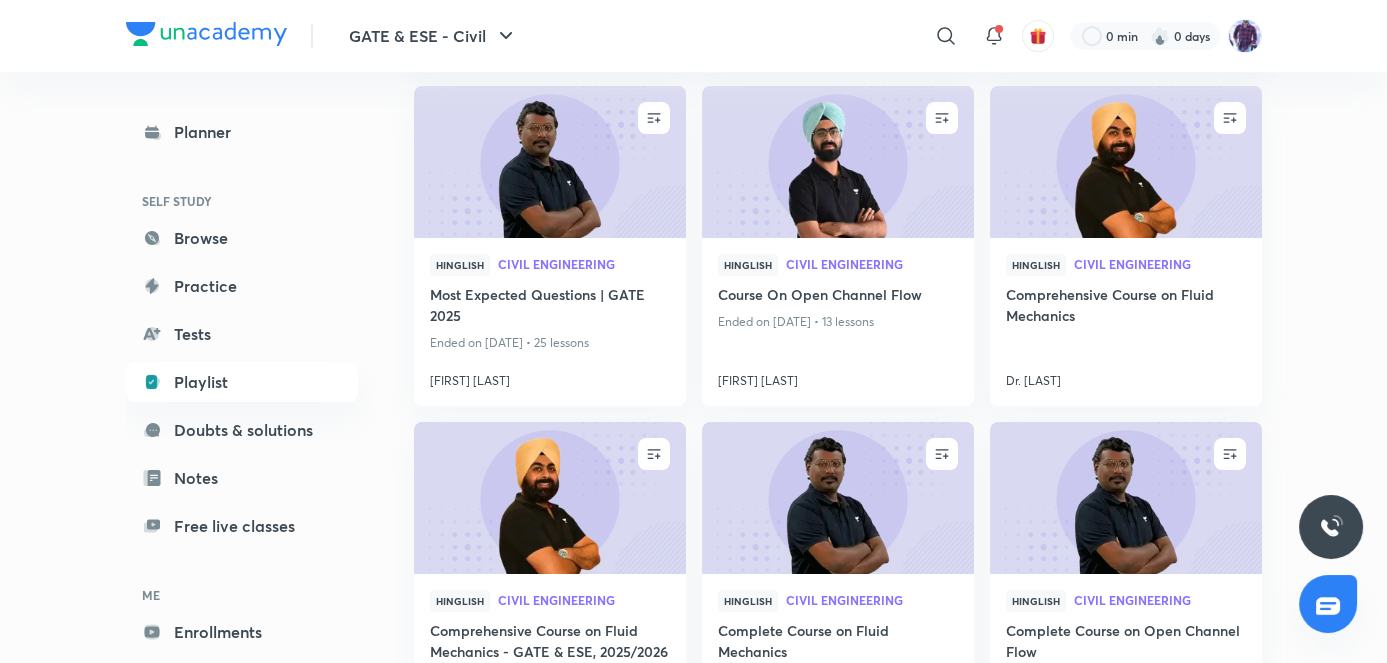 scroll, scrollTop: 956, scrollLeft: 0, axis: vertical 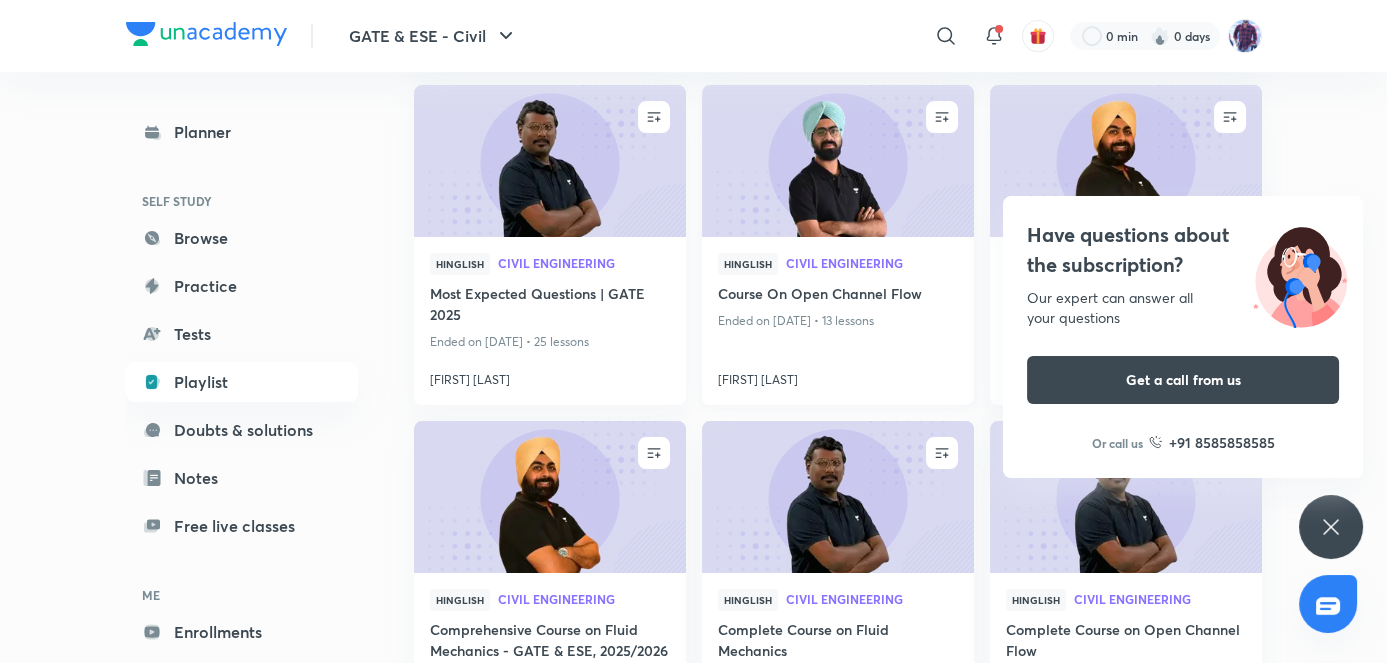click at bounding box center [837, 161] 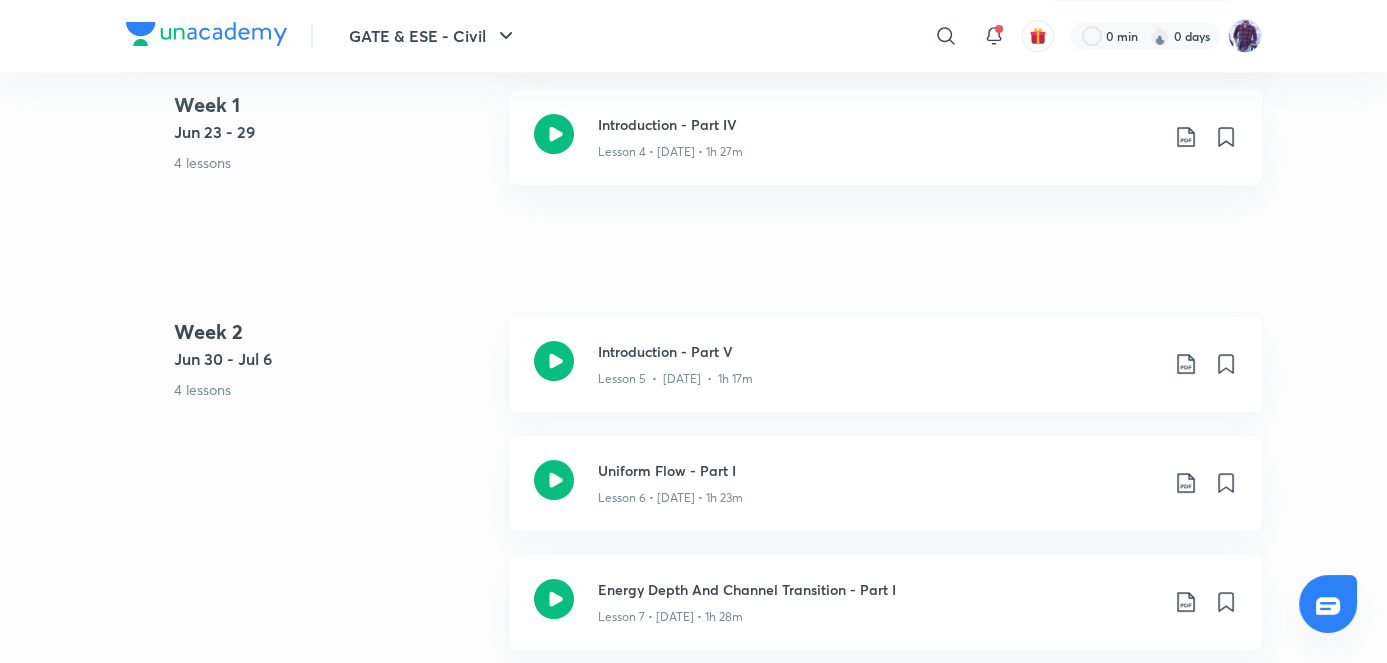 scroll, scrollTop: 0, scrollLeft: 0, axis: both 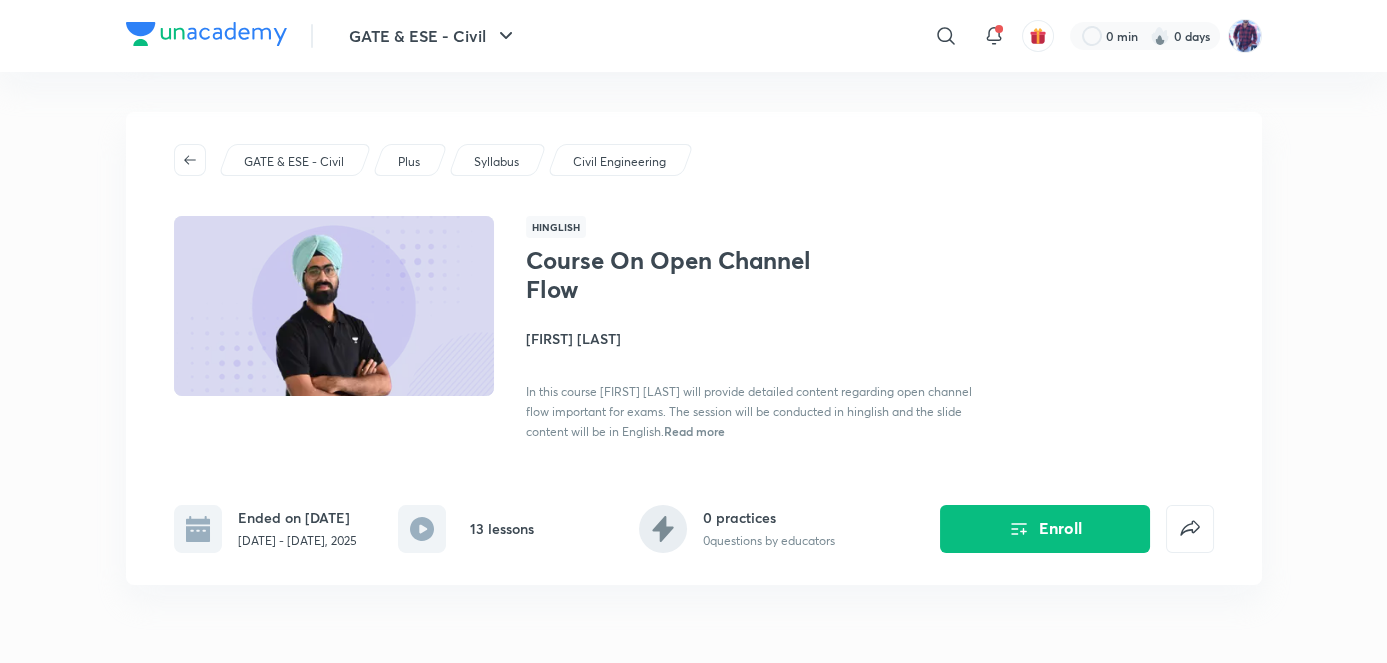 click on "Read more" at bounding box center (694, 431) 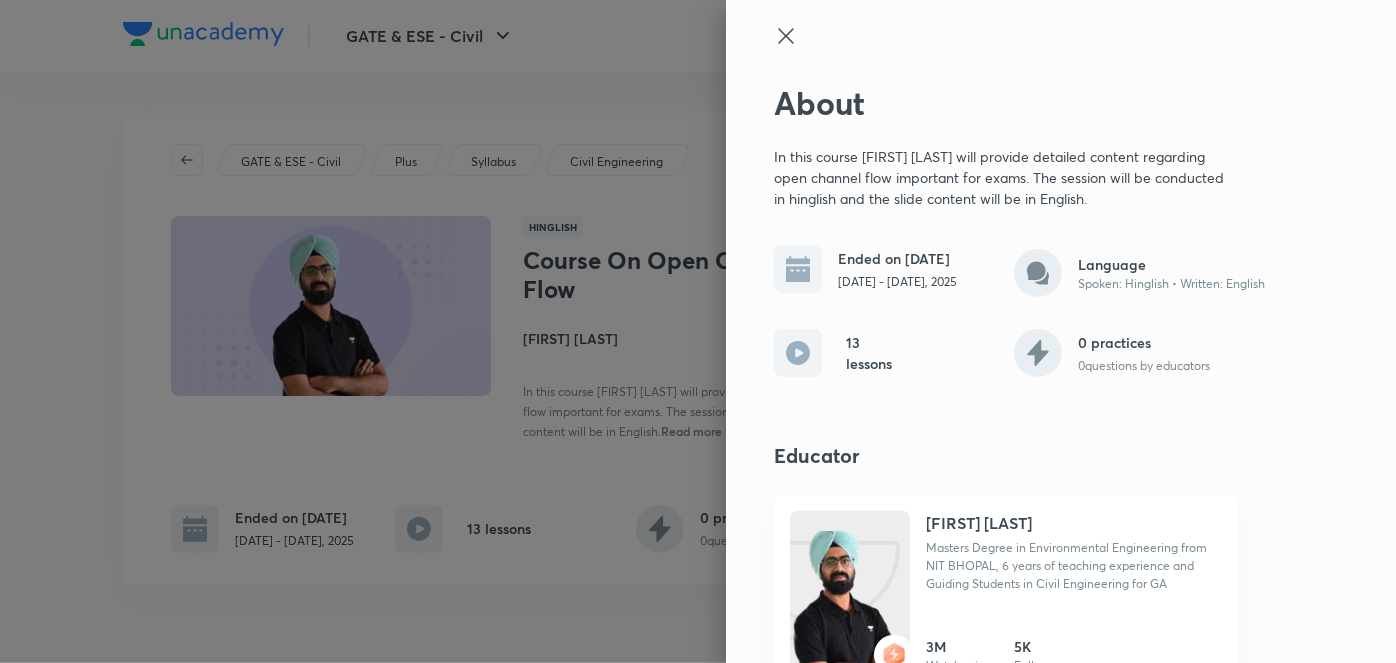 click at bounding box center (698, 331) 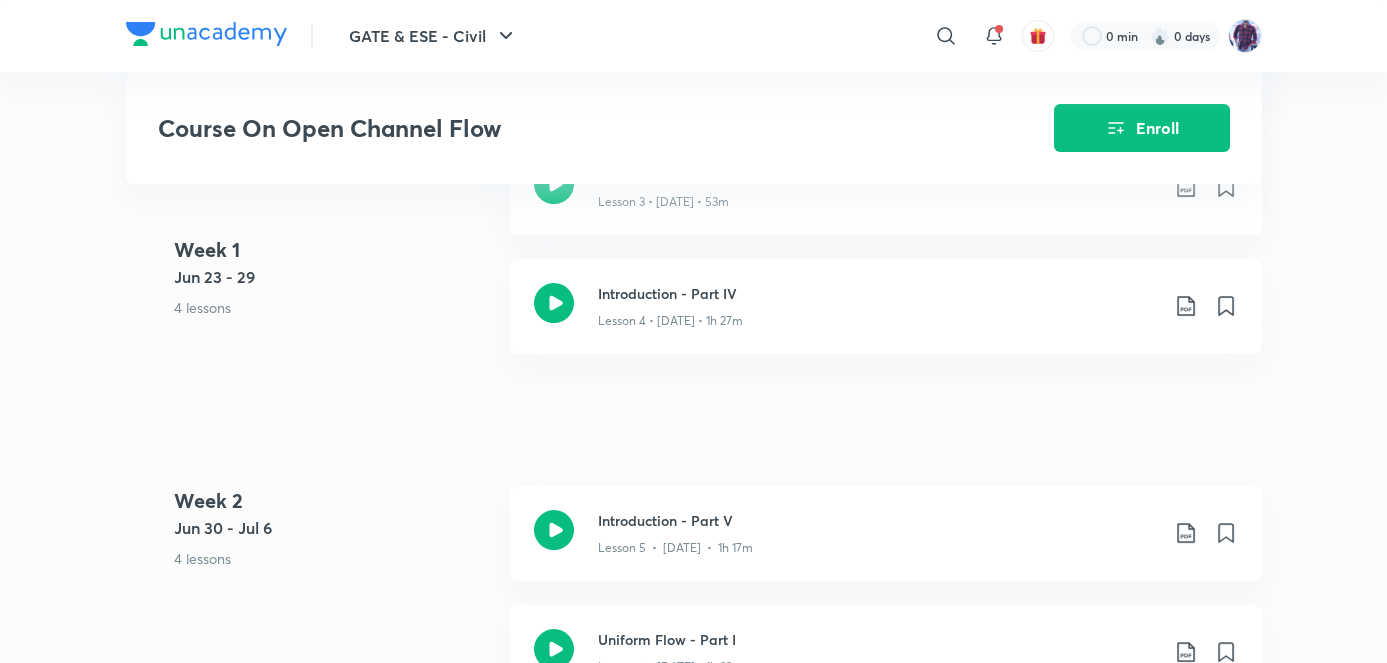 scroll, scrollTop: 788, scrollLeft: 0, axis: vertical 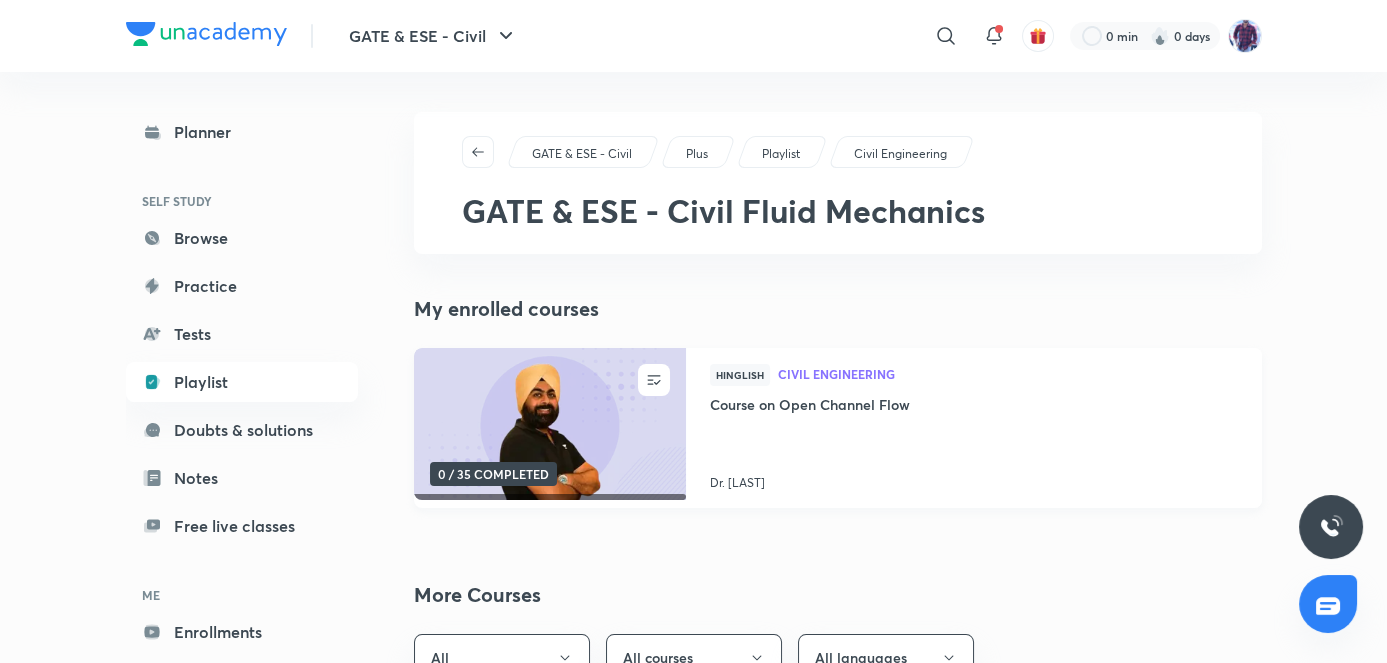 click at bounding box center (549, 424) 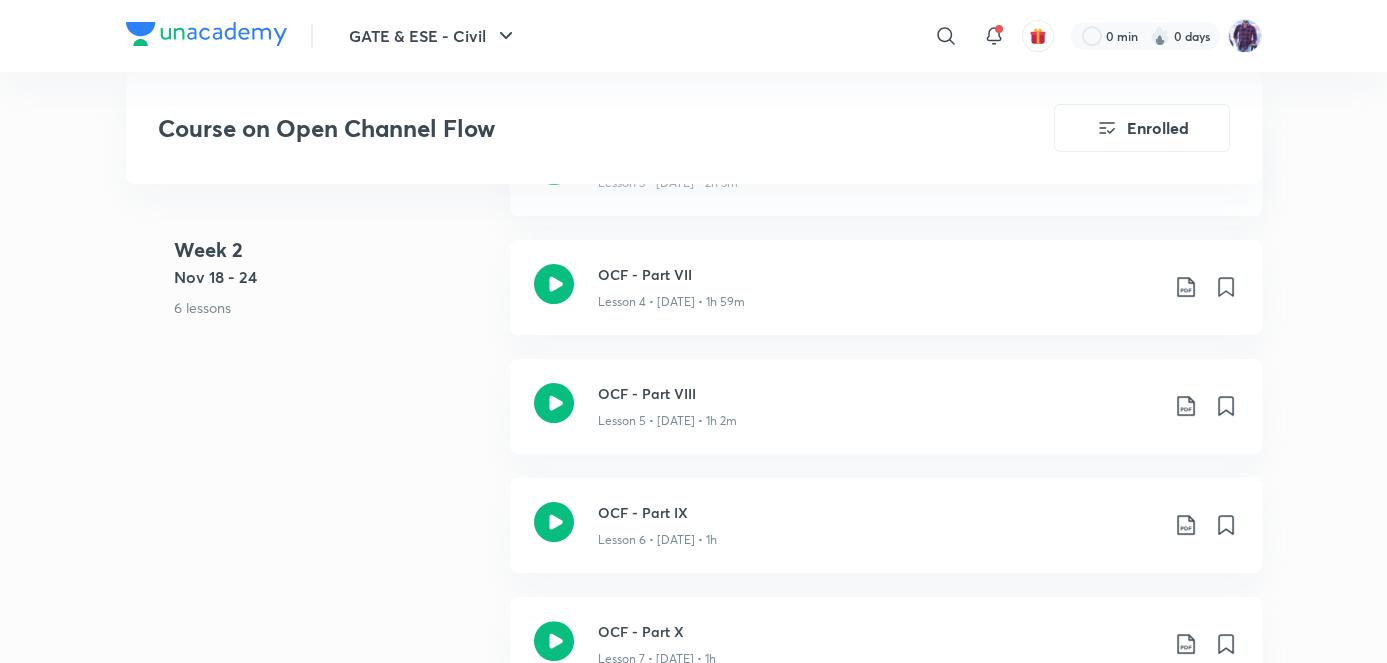 scroll, scrollTop: 1375, scrollLeft: 0, axis: vertical 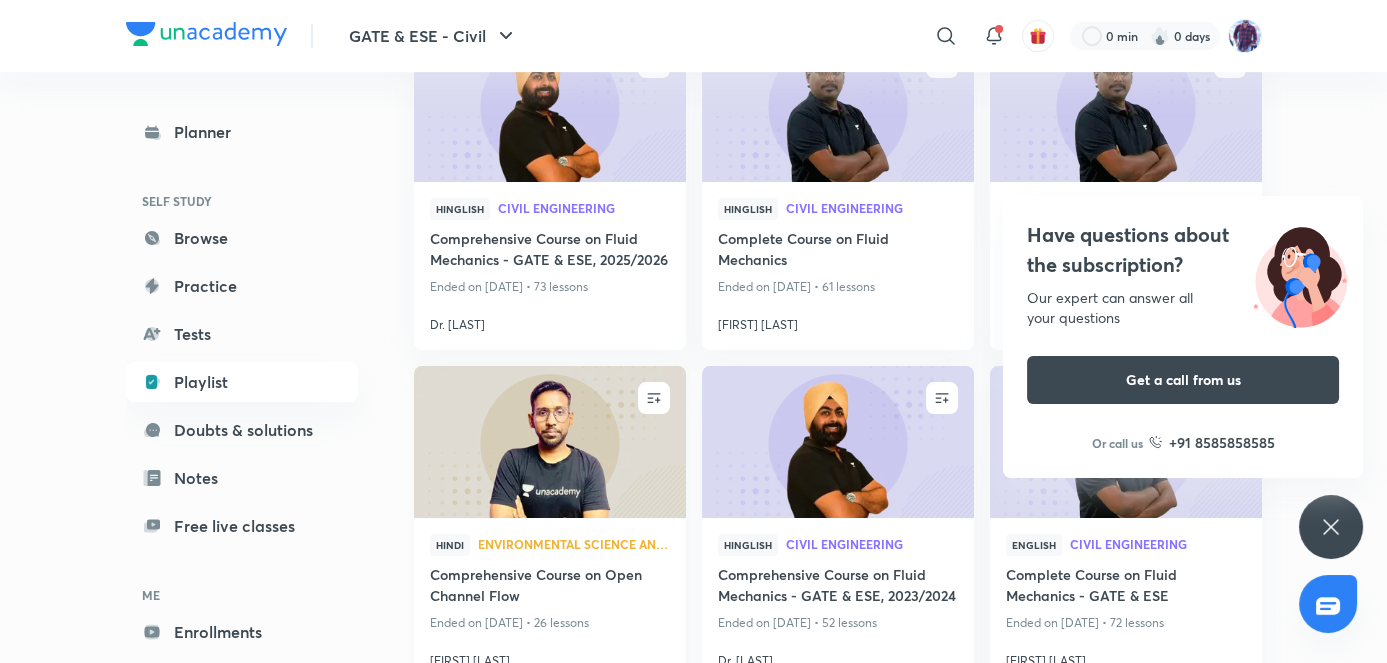 click at bounding box center [549, 442] 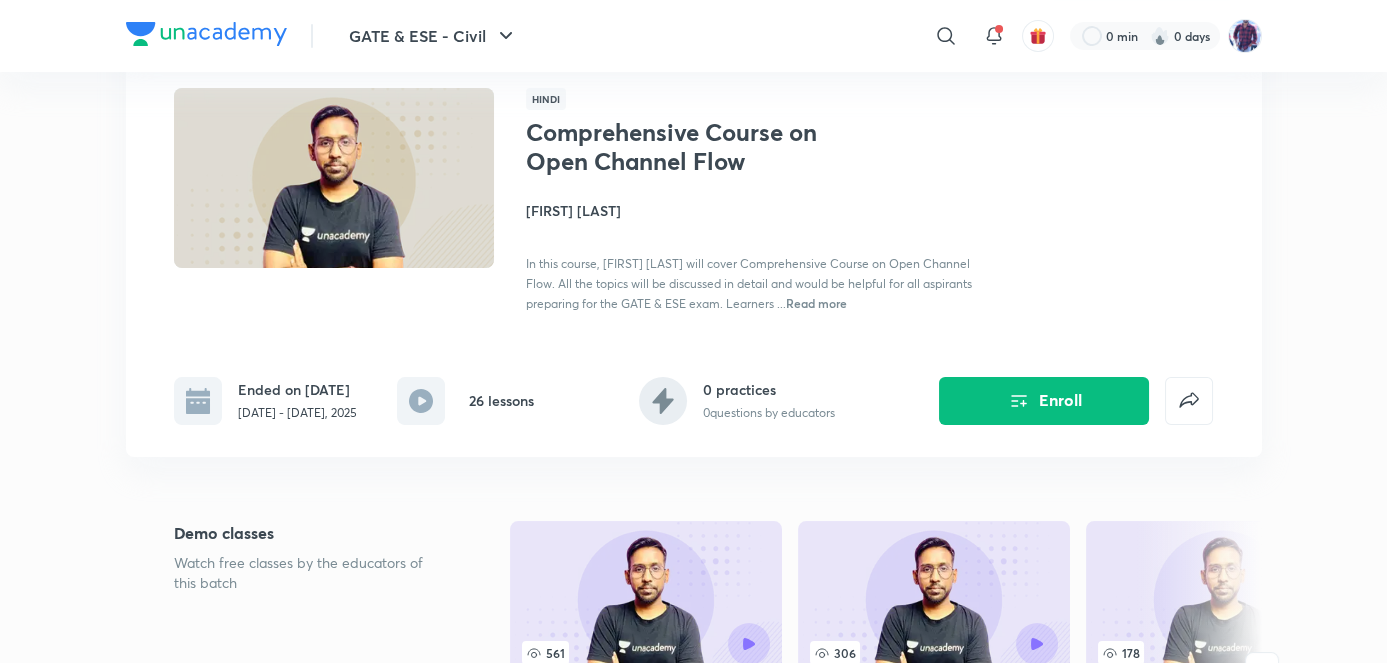scroll, scrollTop: 0, scrollLeft: 0, axis: both 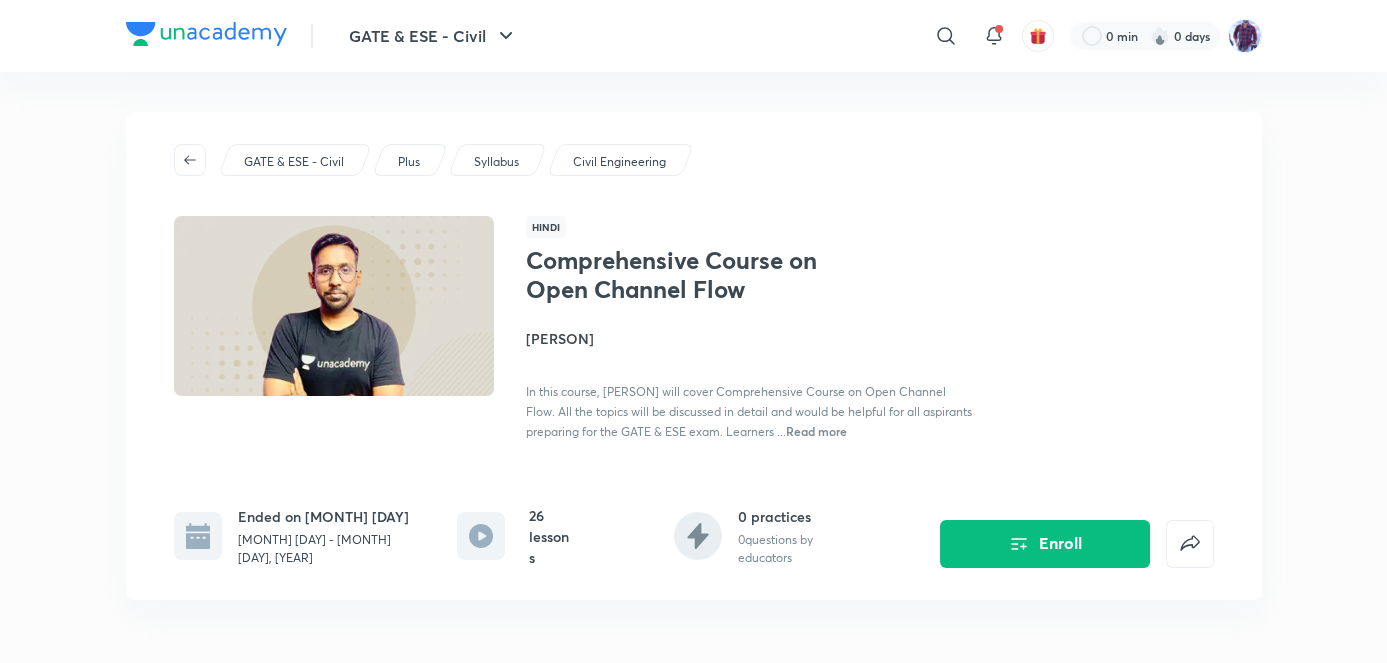 click on "Read more" at bounding box center (816, 431) 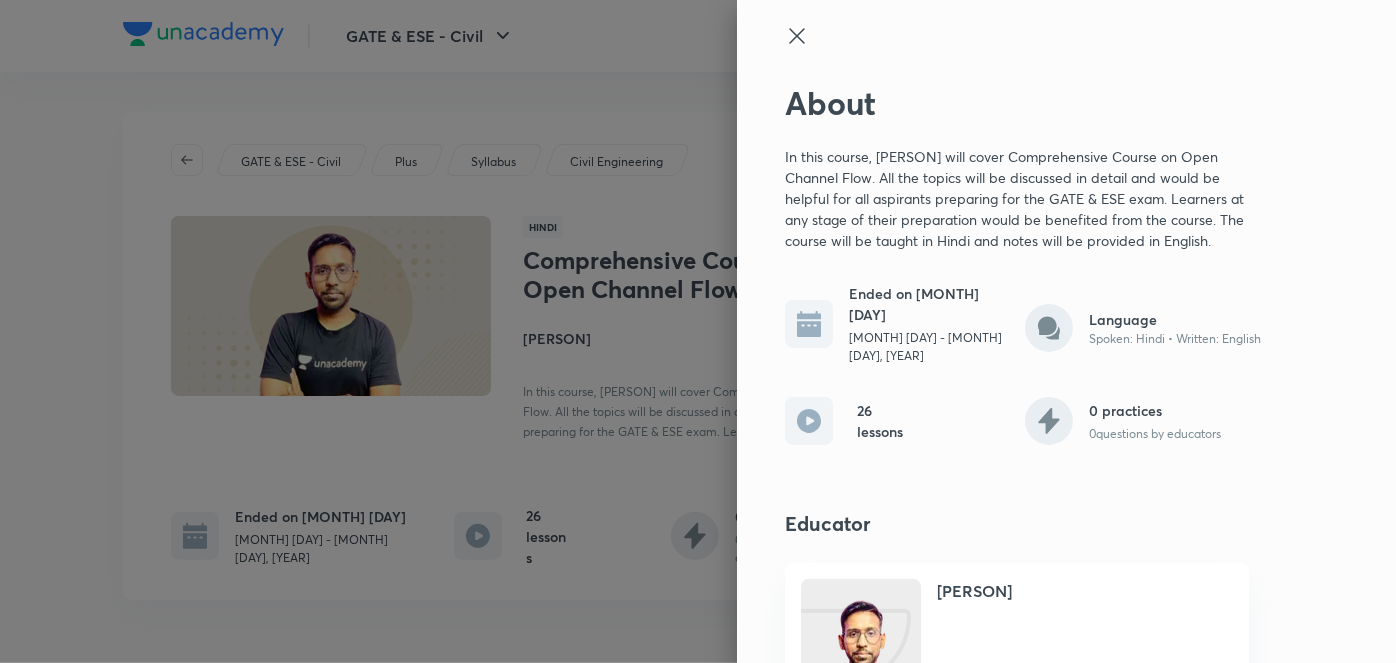 click 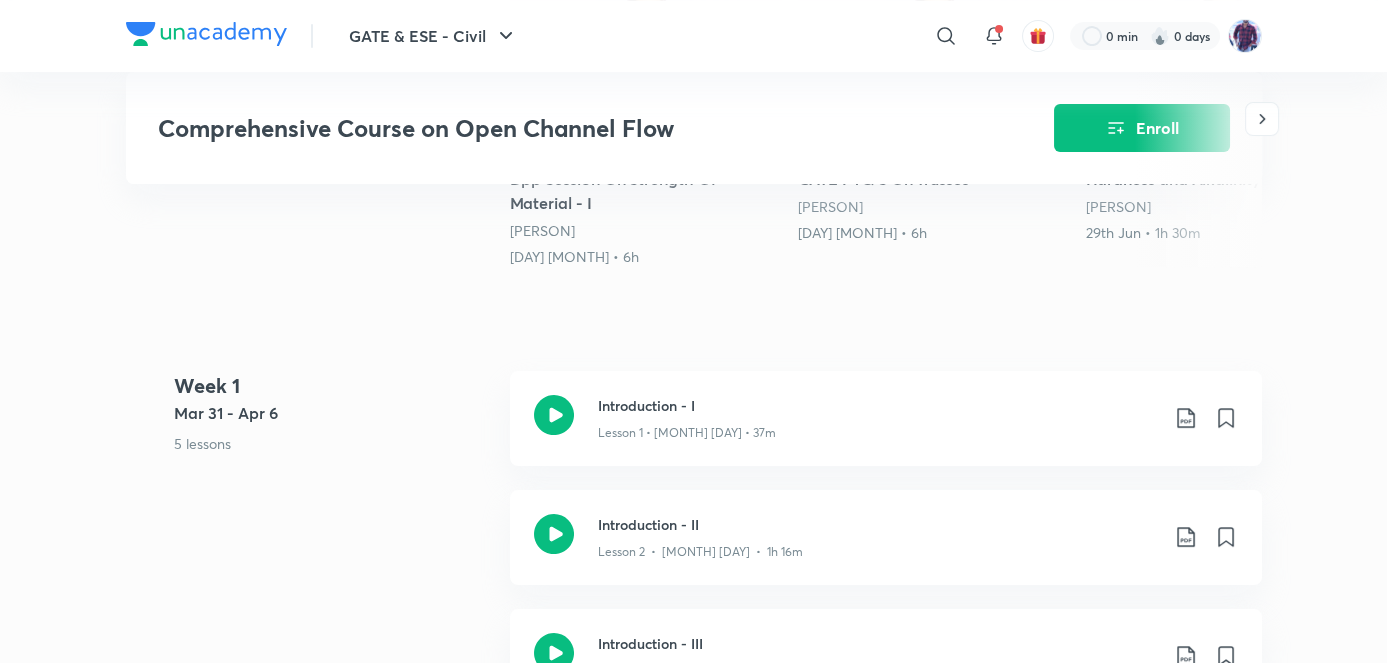 scroll, scrollTop: 727, scrollLeft: 0, axis: vertical 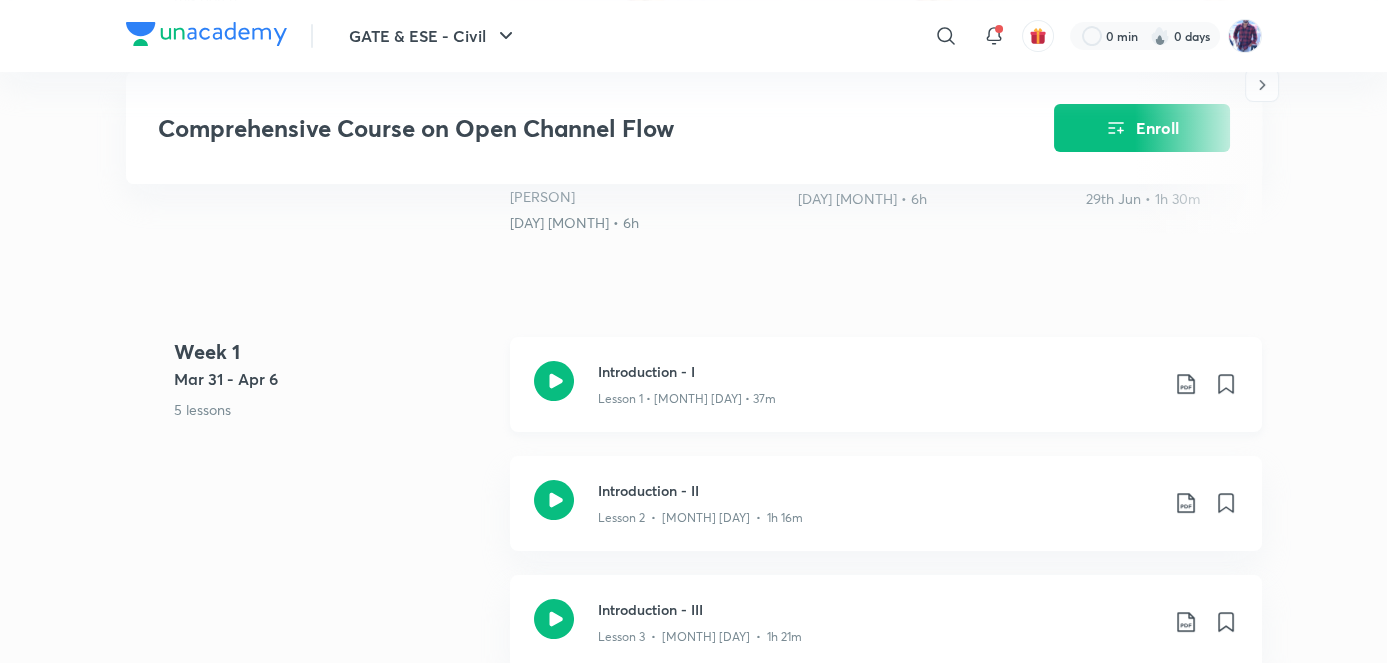 click on "Lesson 1 • [MONTH] [DAY] • 37m" at bounding box center (687, 399) 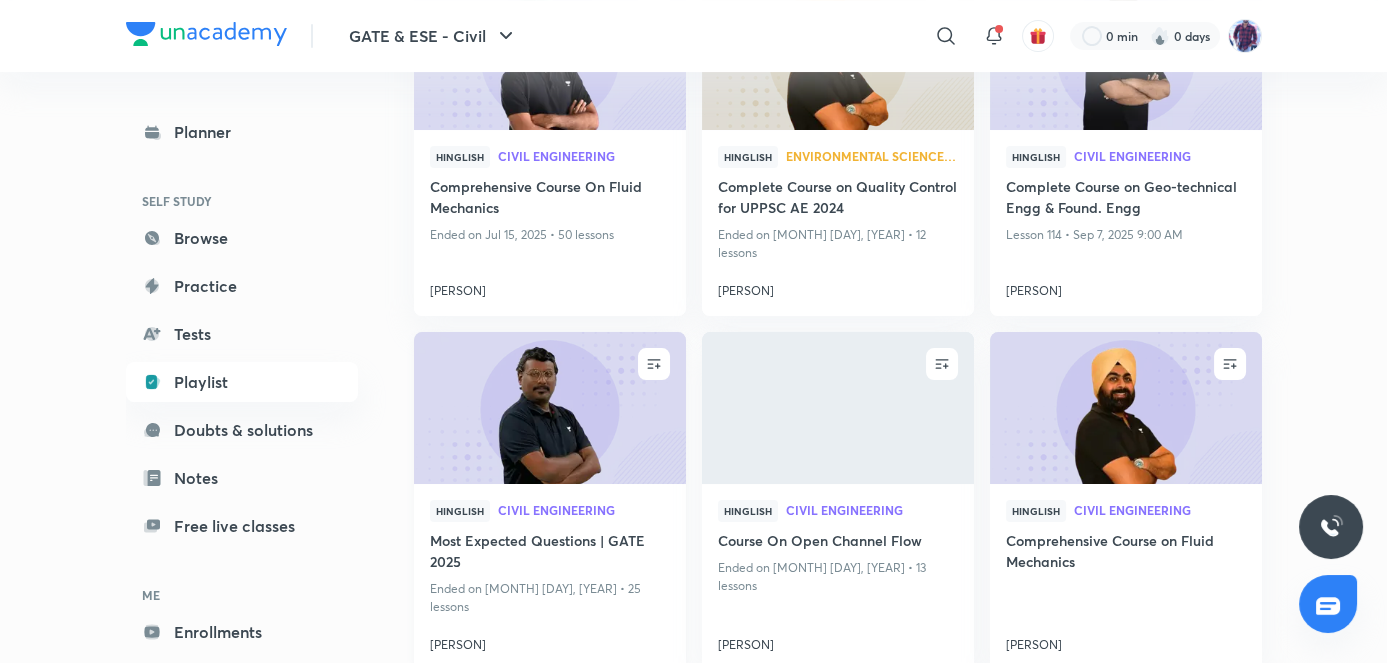 scroll, scrollTop: 818, scrollLeft: 0, axis: vertical 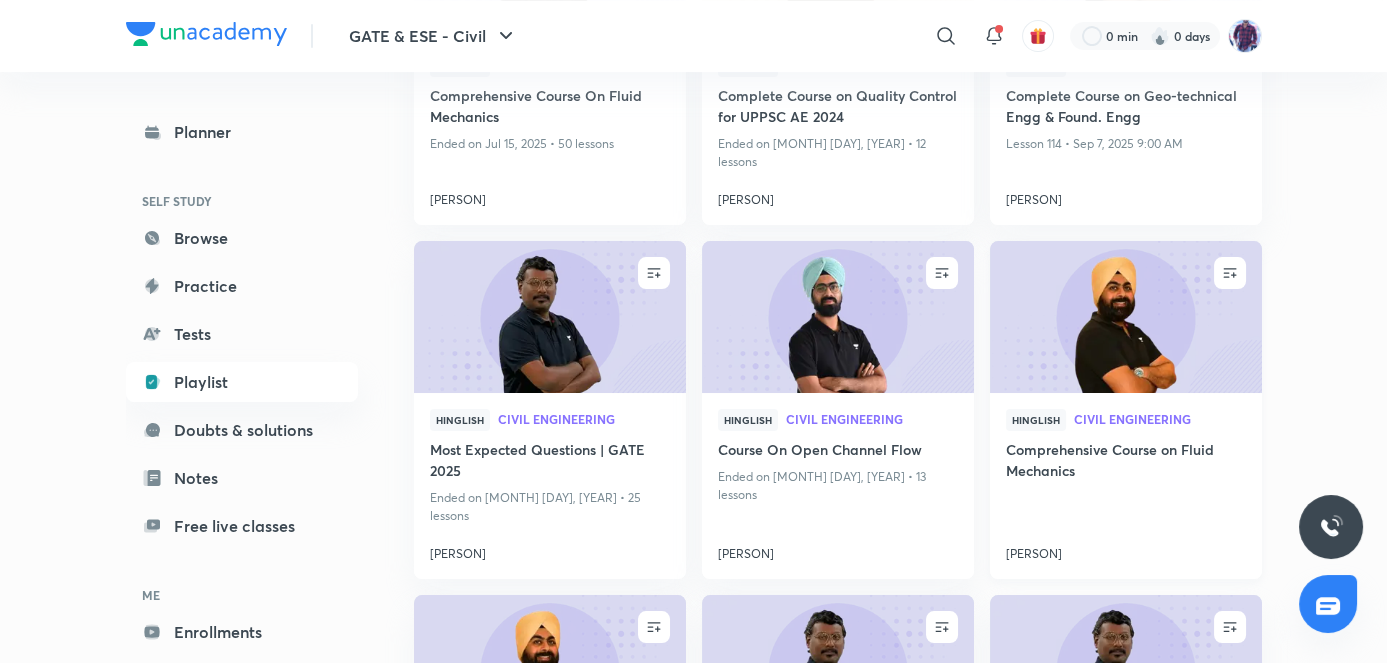 click at bounding box center [1125, 317] 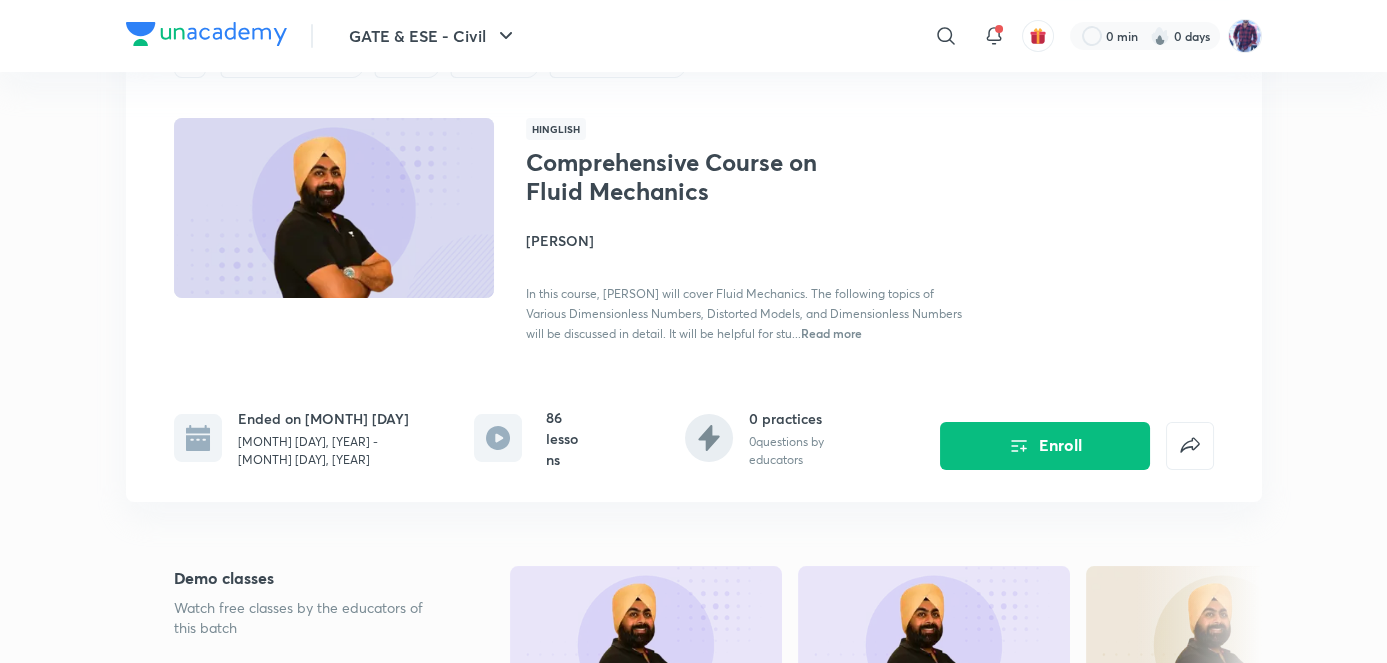 scroll, scrollTop: 0, scrollLeft: 0, axis: both 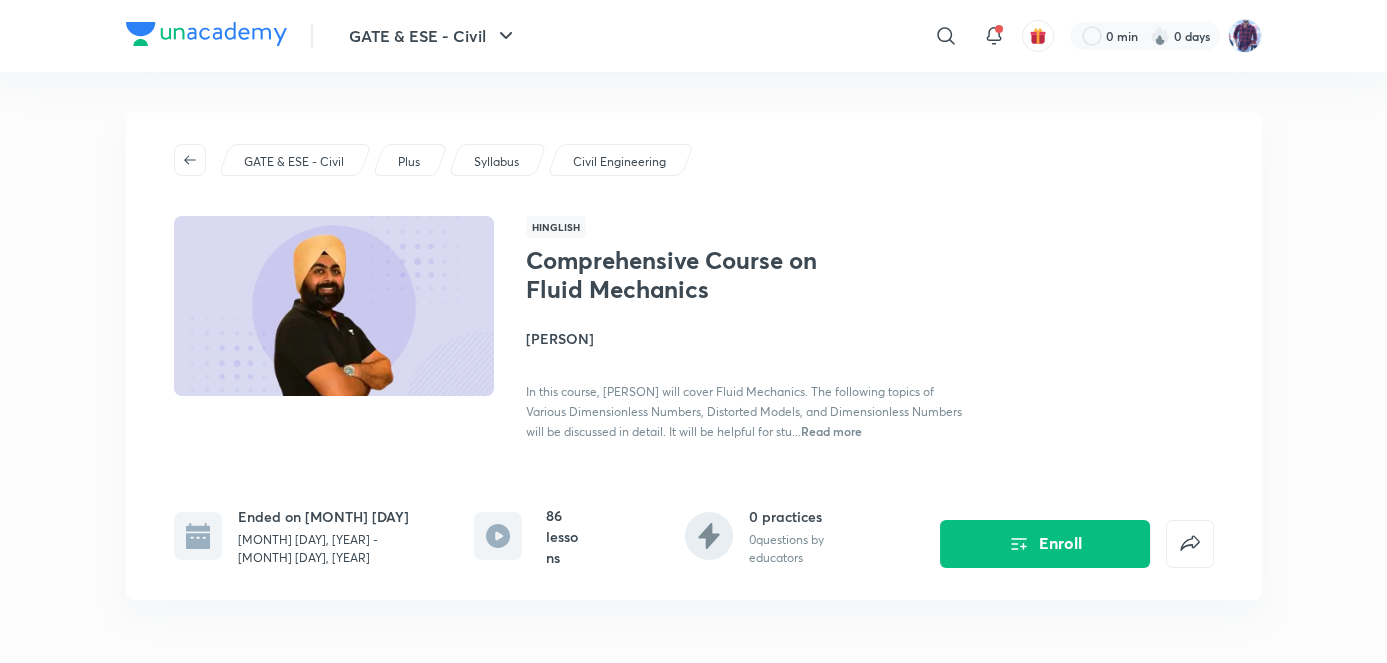 click on "Read more" at bounding box center (831, 431) 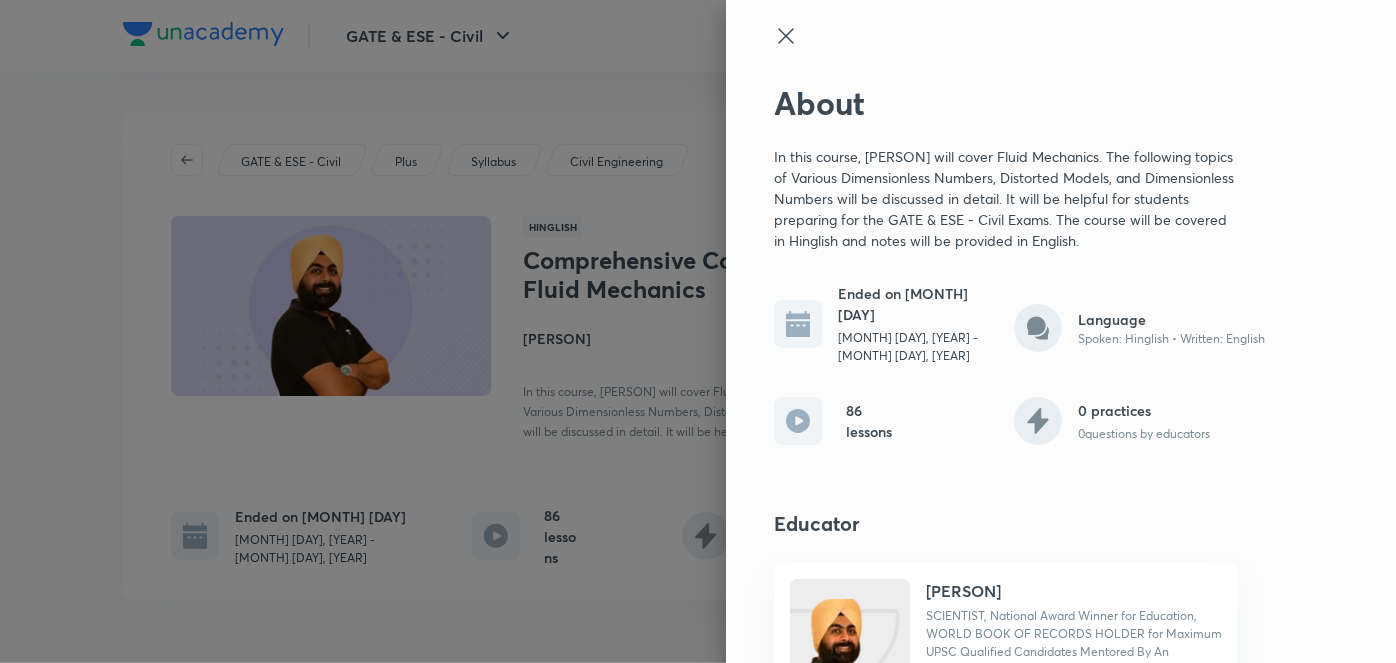 click at bounding box center [698, 331] 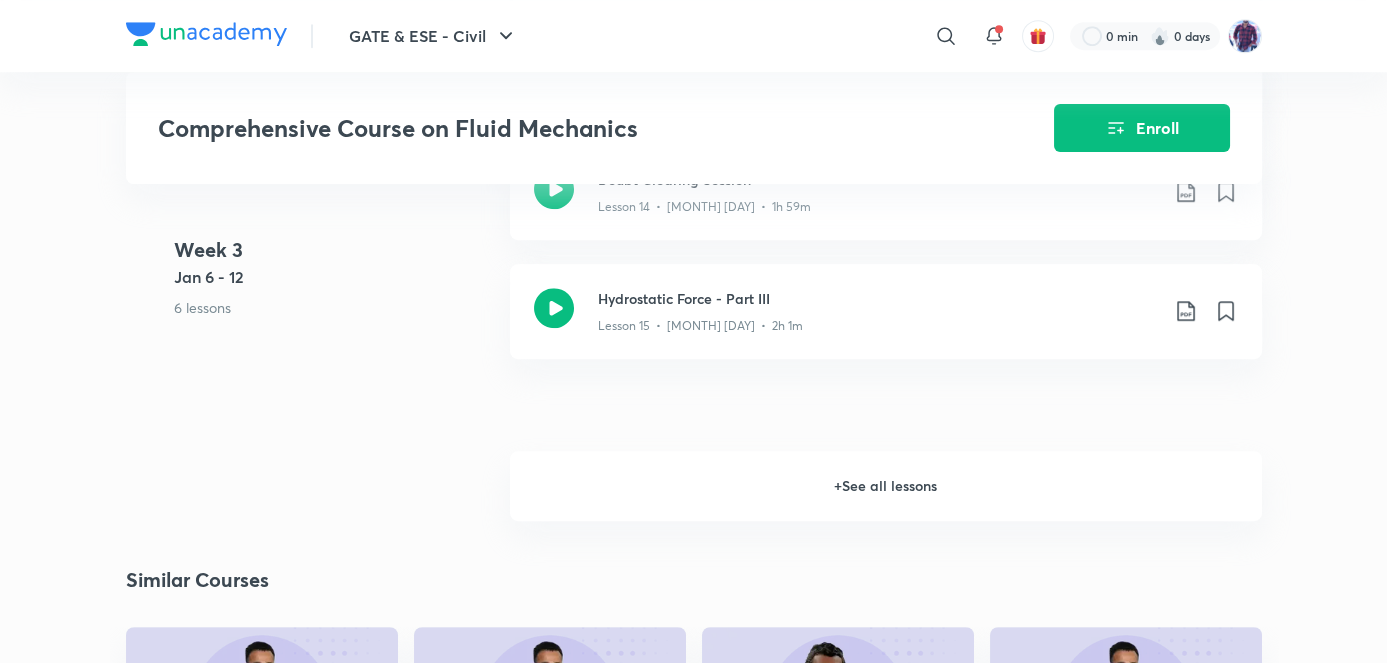 scroll, scrollTop: 2727, scrollLeft: 0, axis: vertical 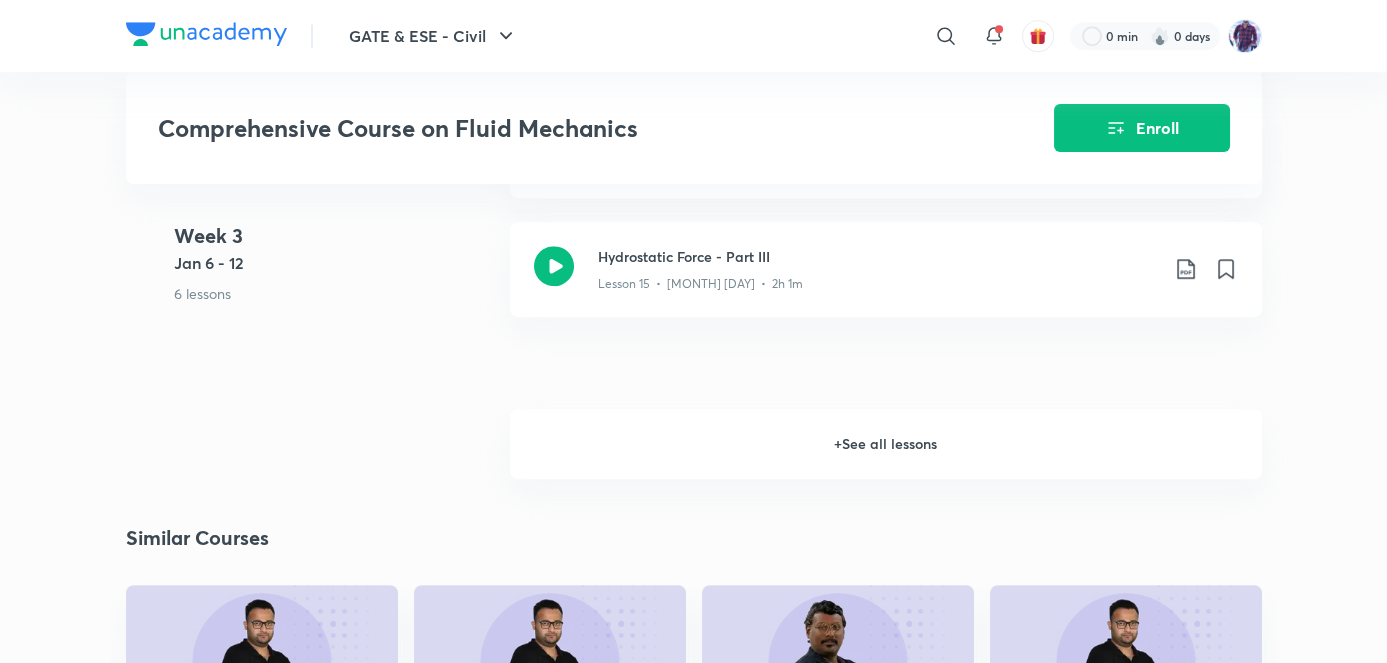 click on "+  See all lessons" at bounding box center (886, 444) 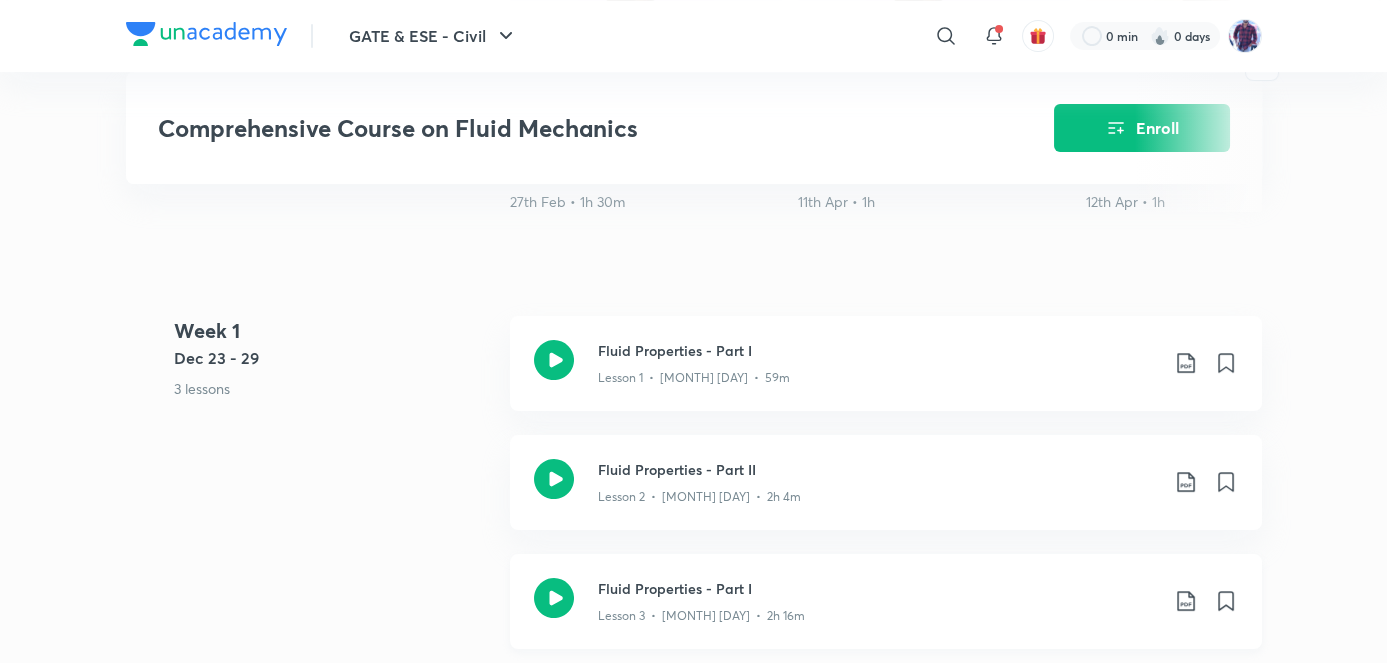 scroll, scrollTop: 818, scrollLeft: 0, axis: vertical 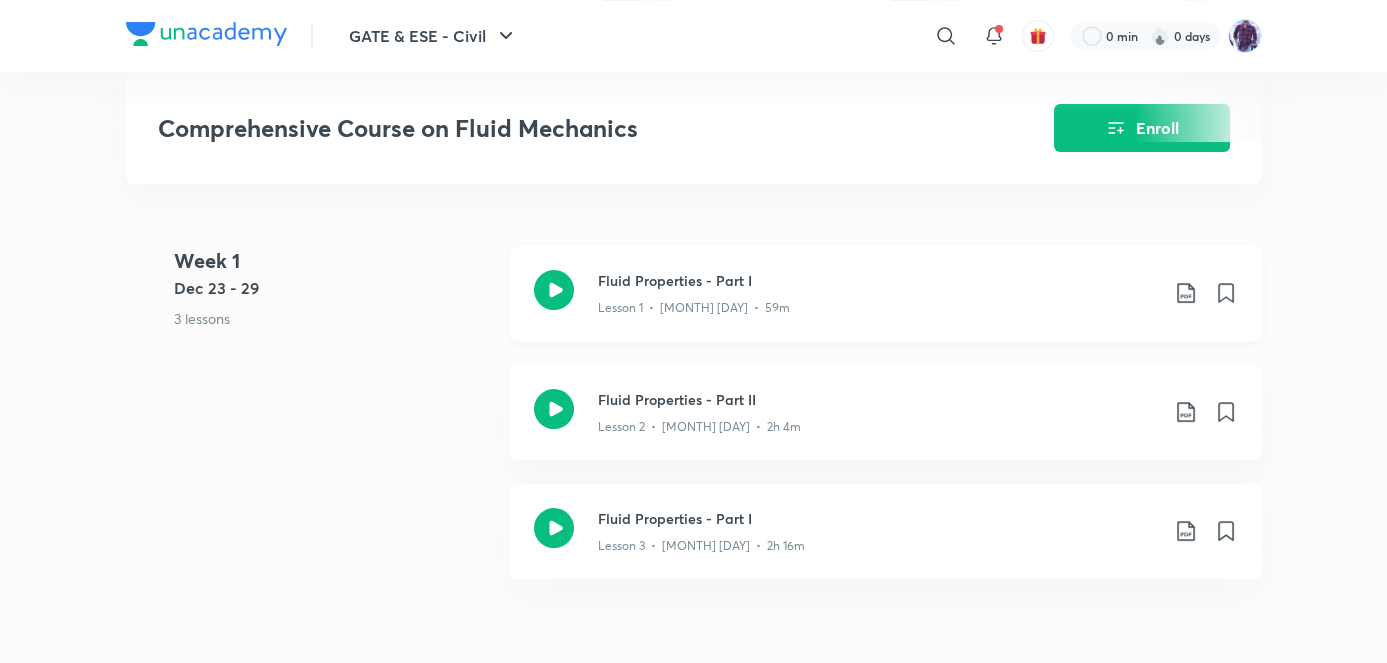 click on "Fluid Properties - Part I" at bounding box center (878, 280) 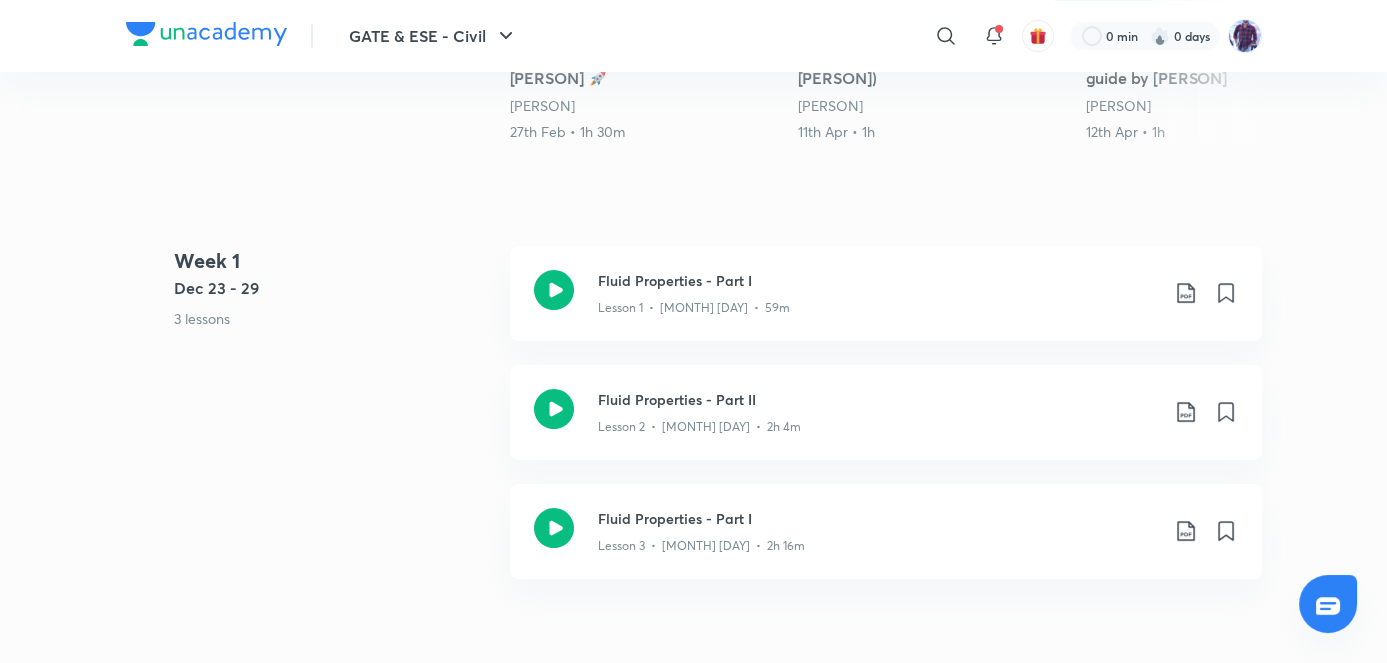 scroll, scrollTop: 0, scrollLeft: 0, axis: both 